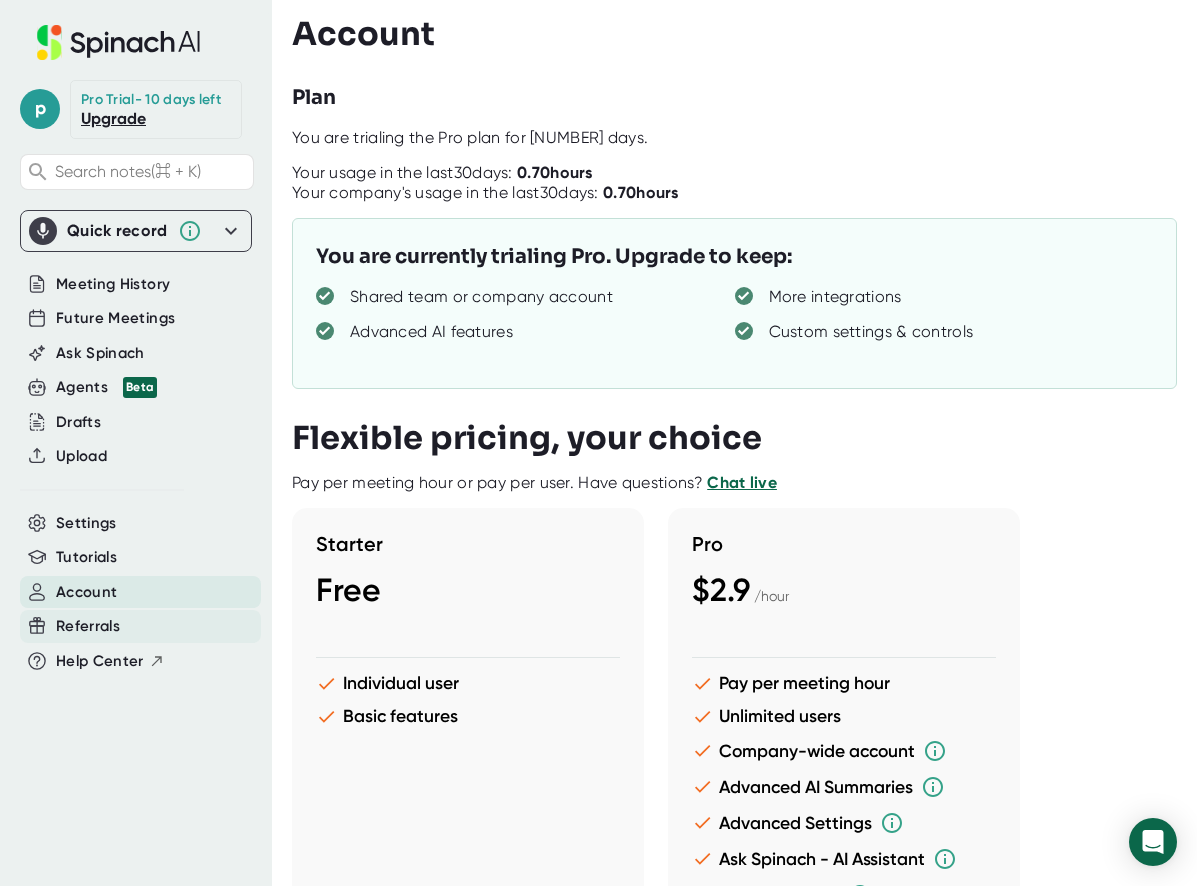 scroll, scrollTop: 0, scrollLeft: 0, axis: both 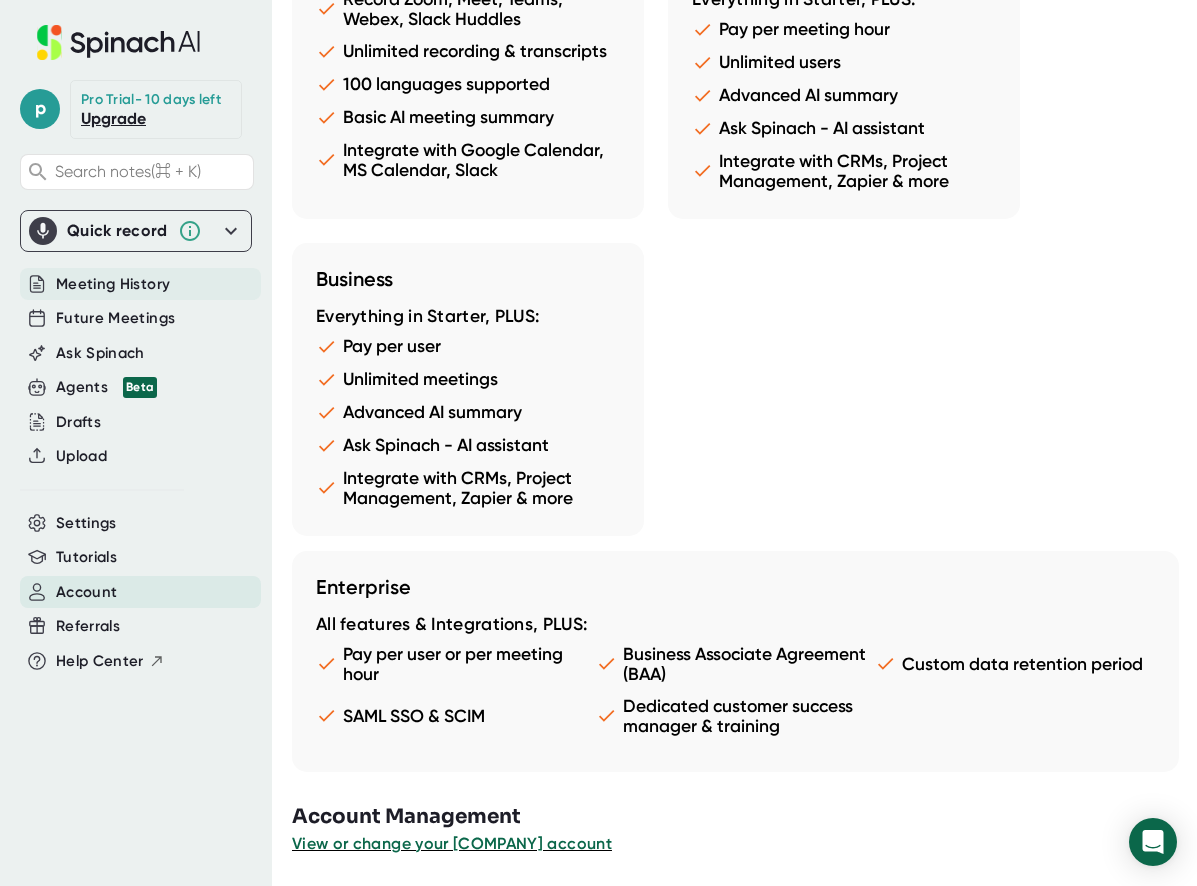 click on "Meeting History" at bounding box center [113, 284] 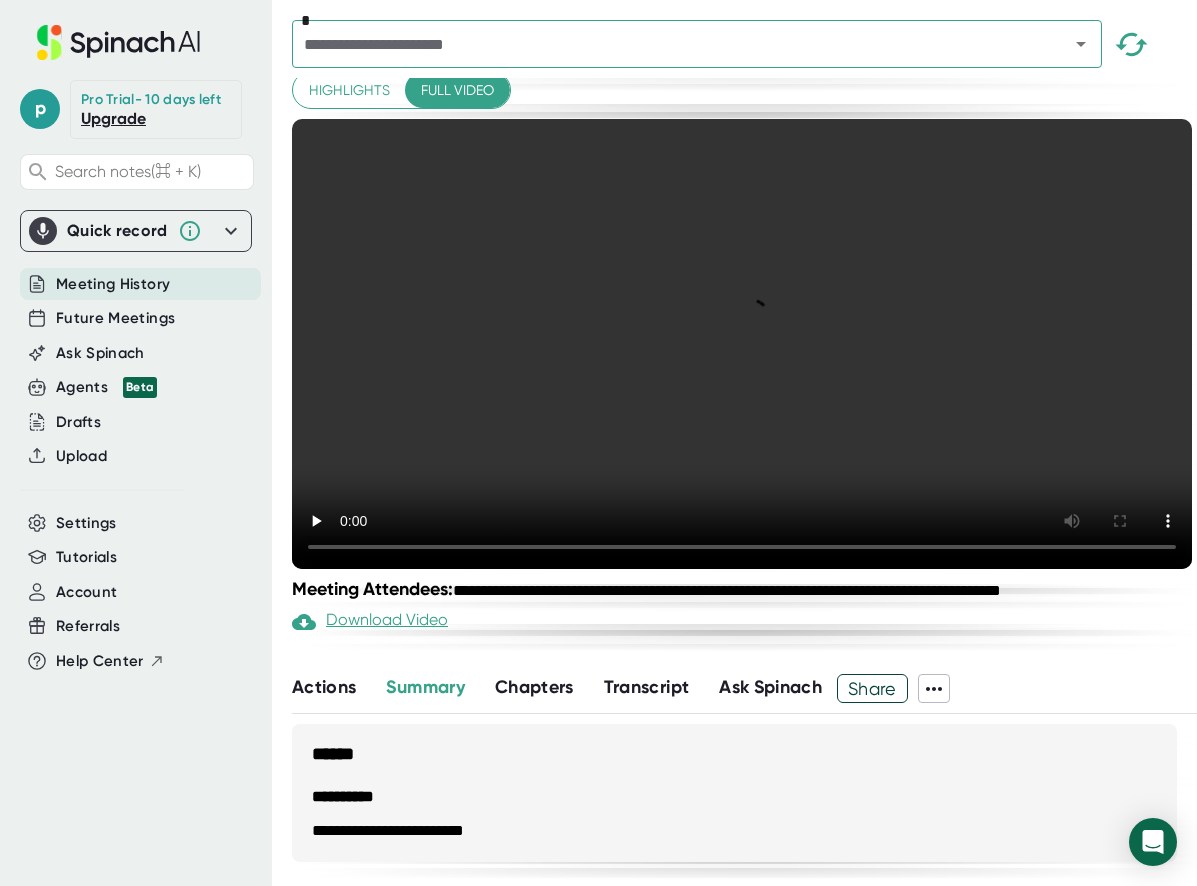 scroll, scrollTop: 0, scrollLeft: 0, axis: both 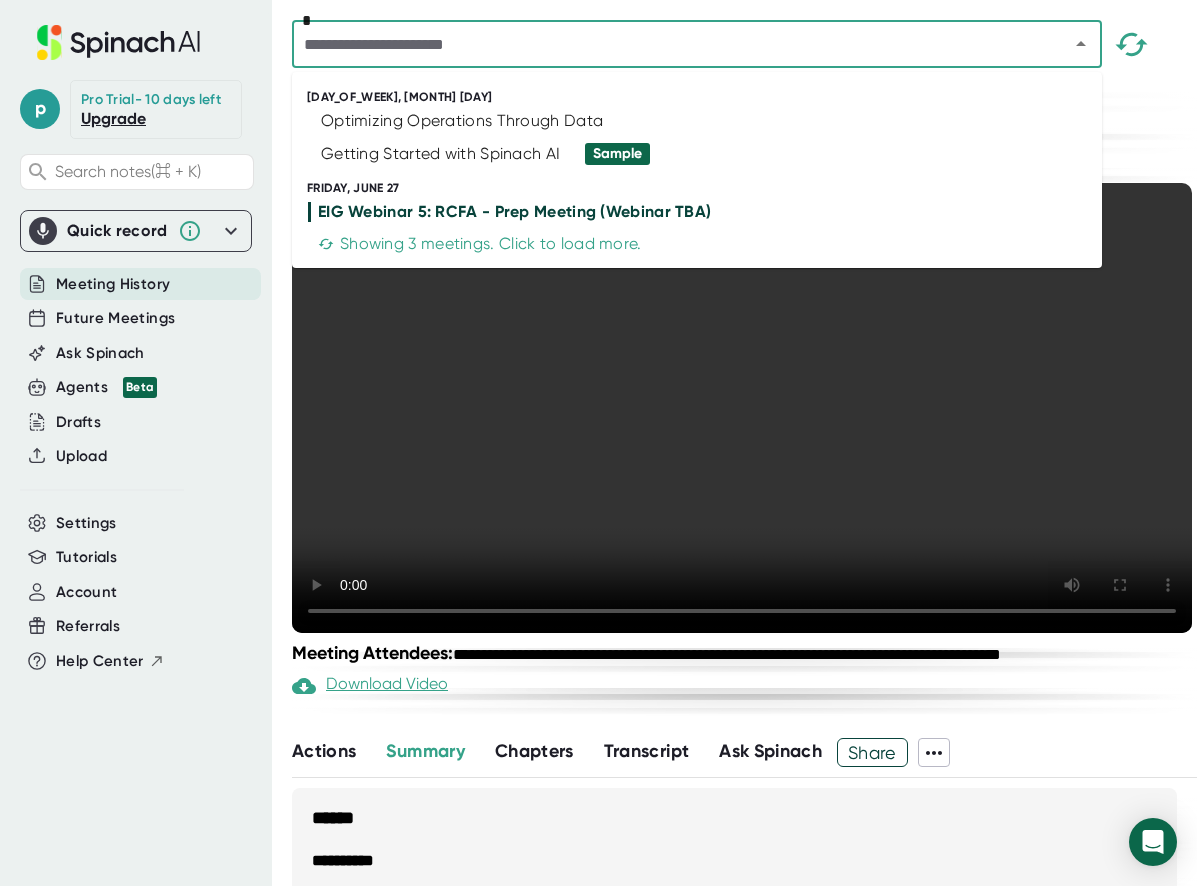 click at bounding box center [667, 44] 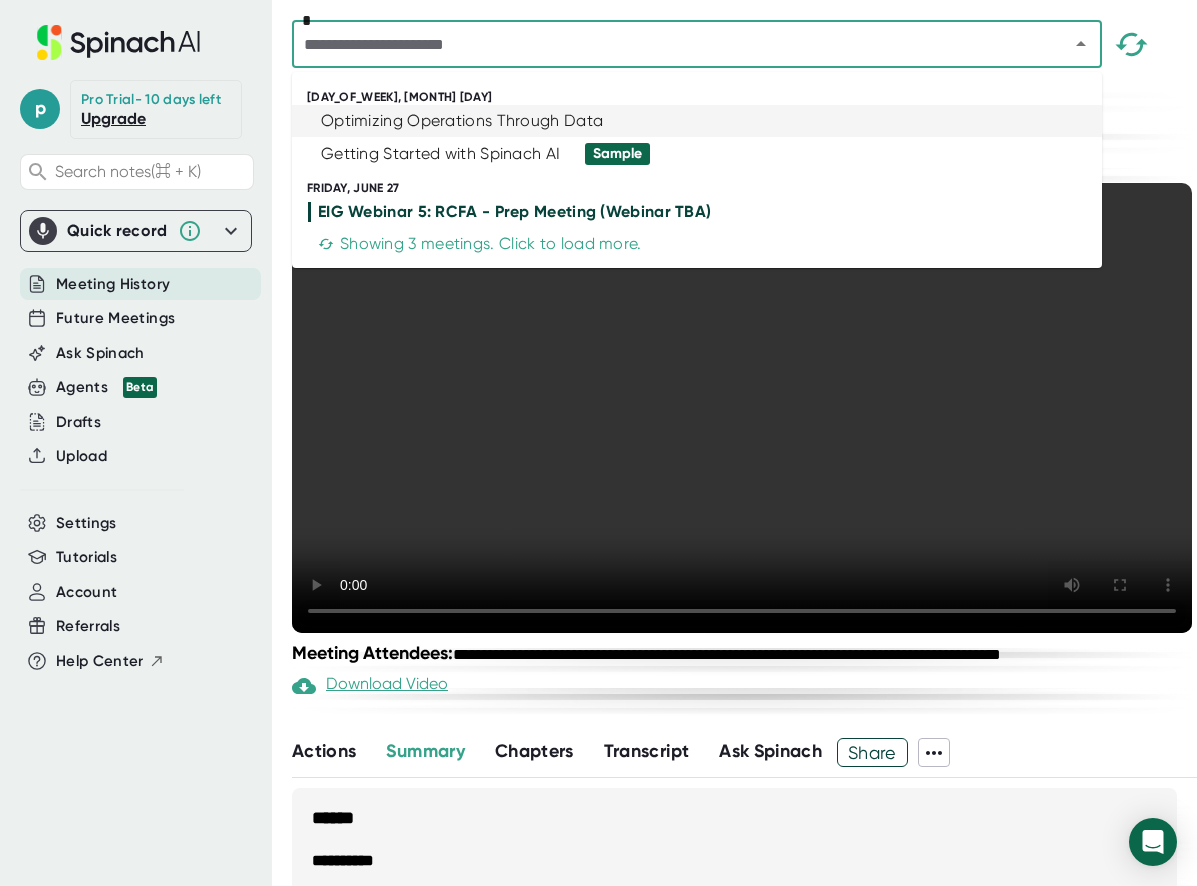 click on "Optimizing Operations Through Data" at bounding box center [688, 121] 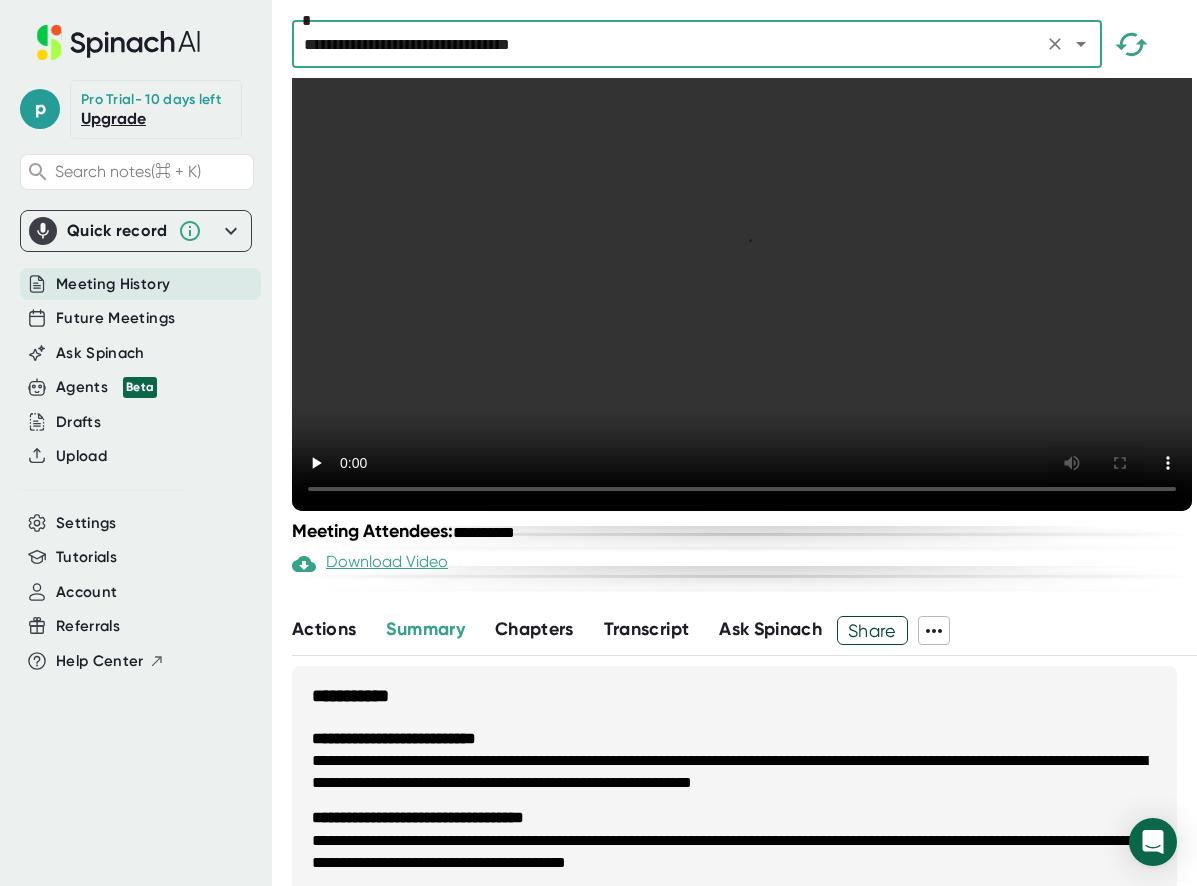 scroll, scrollTop: 130, scrollLeft: 0, axis: vertical 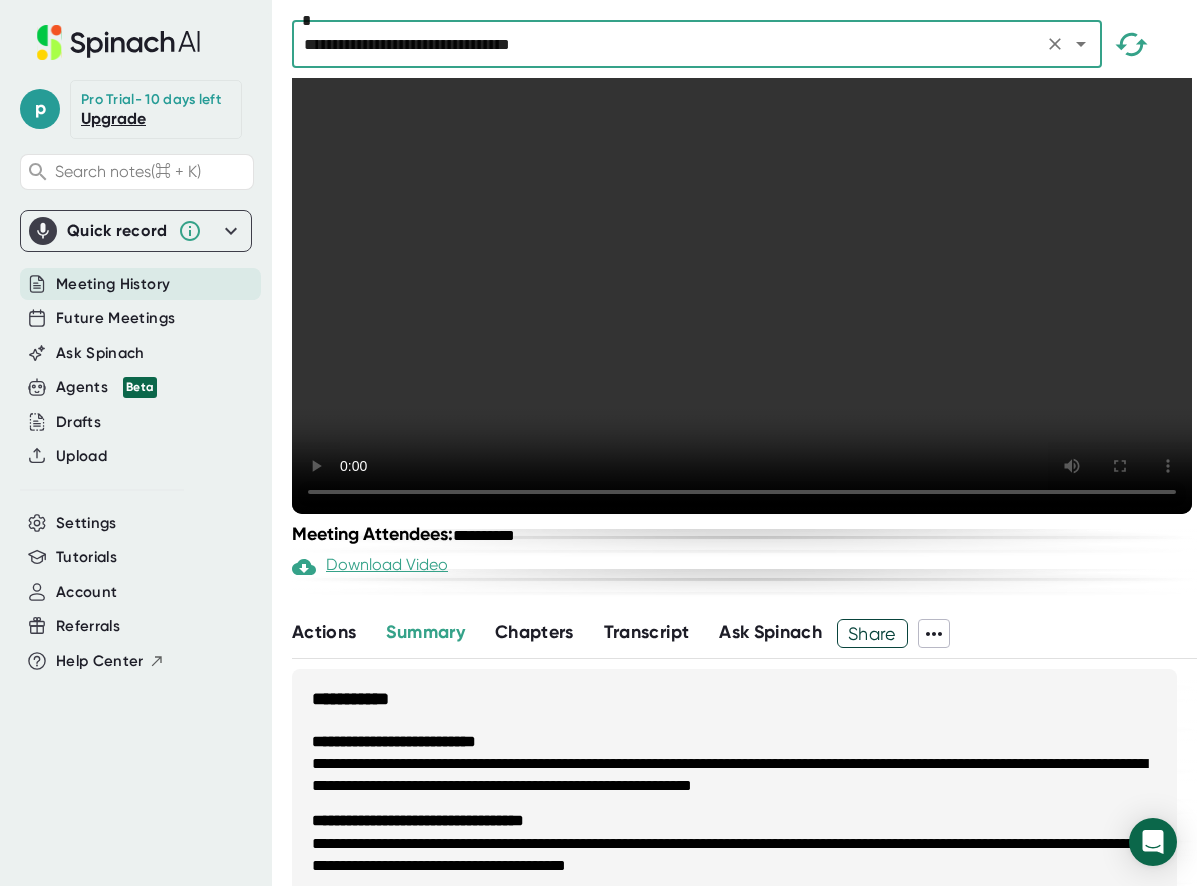 click on "Ask Spinach" at bounding box center (770, 632) 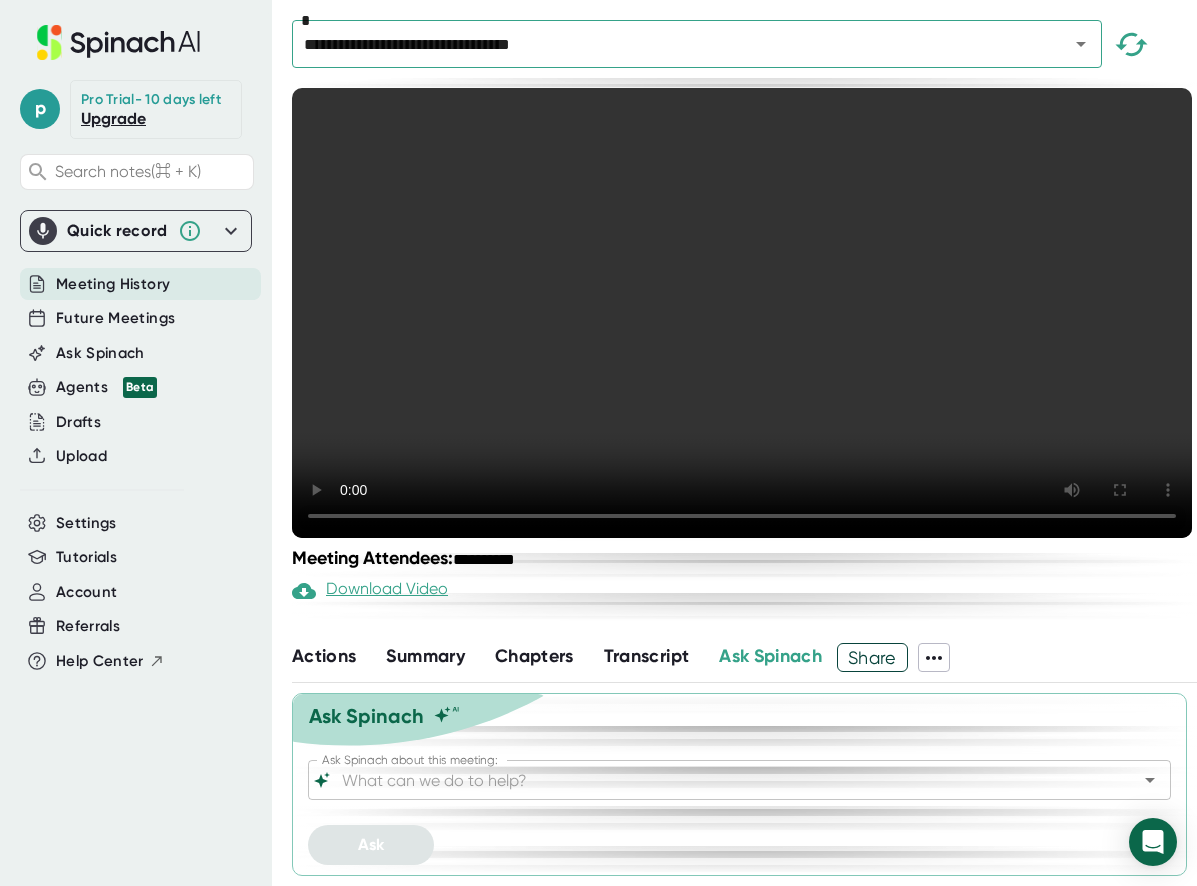 scroll, scrollTop: 106, scrollLeft: 0, axis: vertical 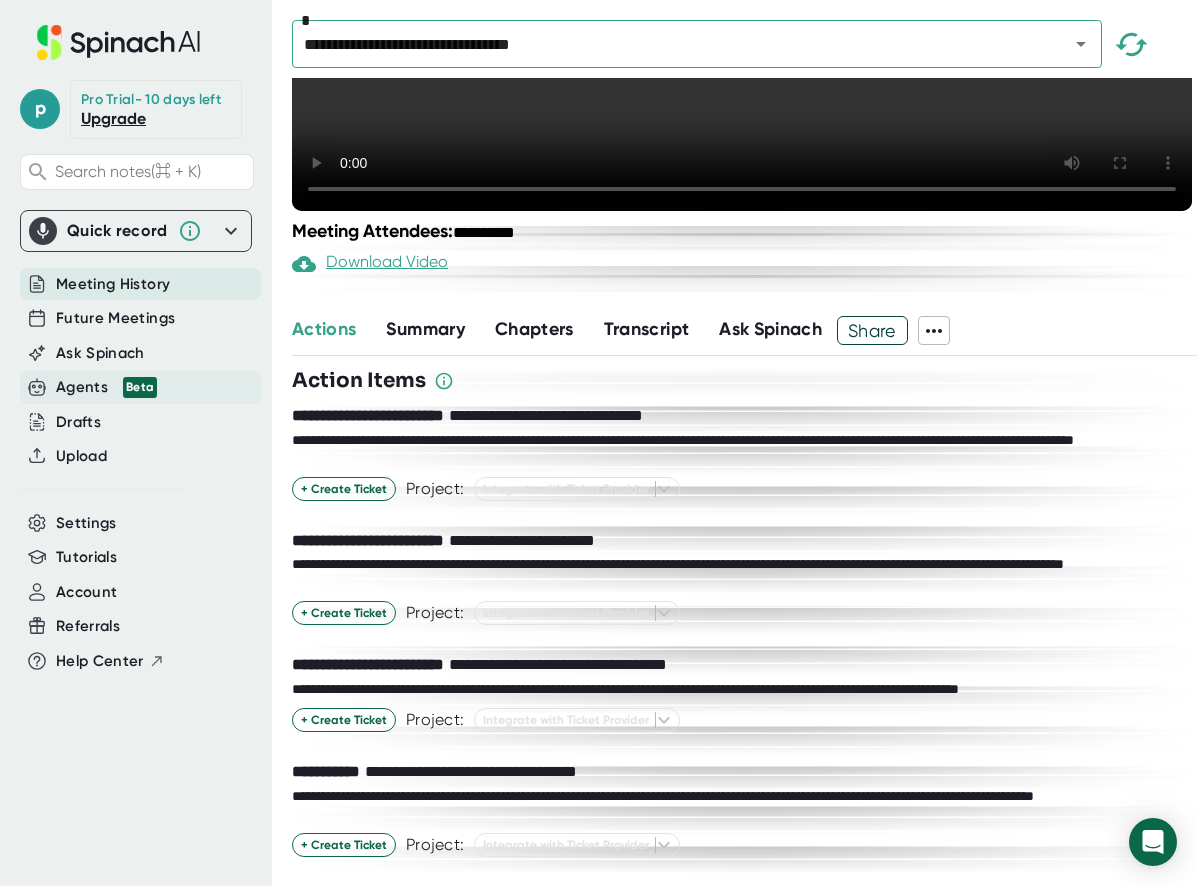 click on "Agents   Beta" at bounding box center [106, 387] 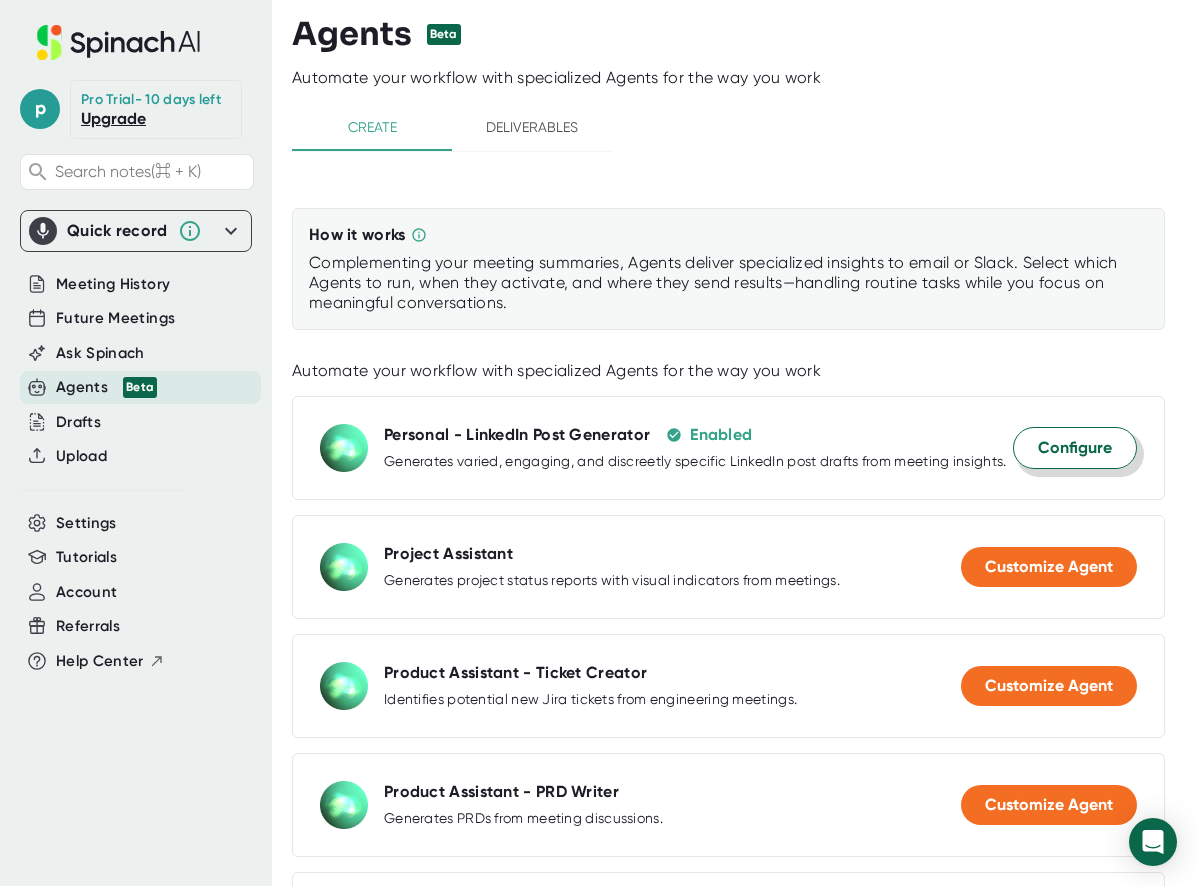 click on "Configure" at bounding box center (1075, 448) 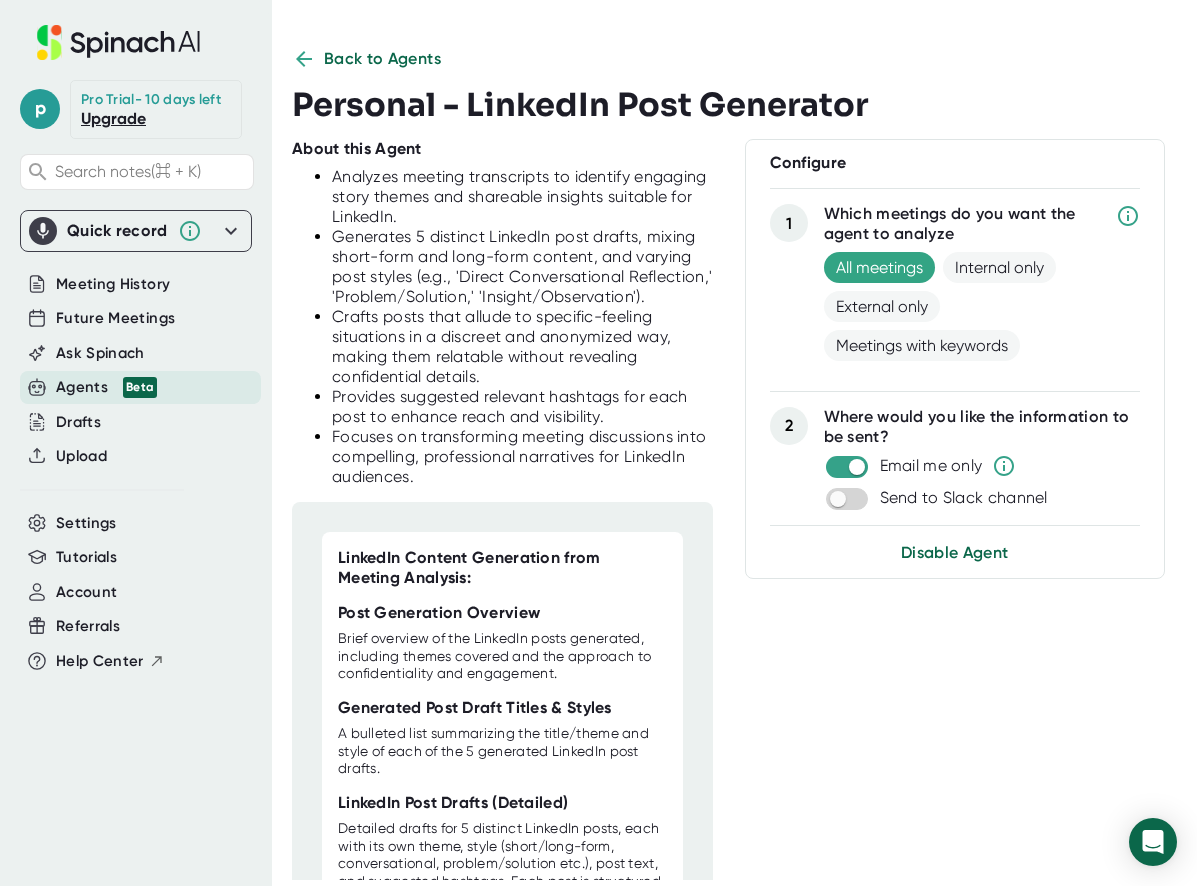 scroll, scrollTop: 91, scrollLeft: 0, axis: vertical 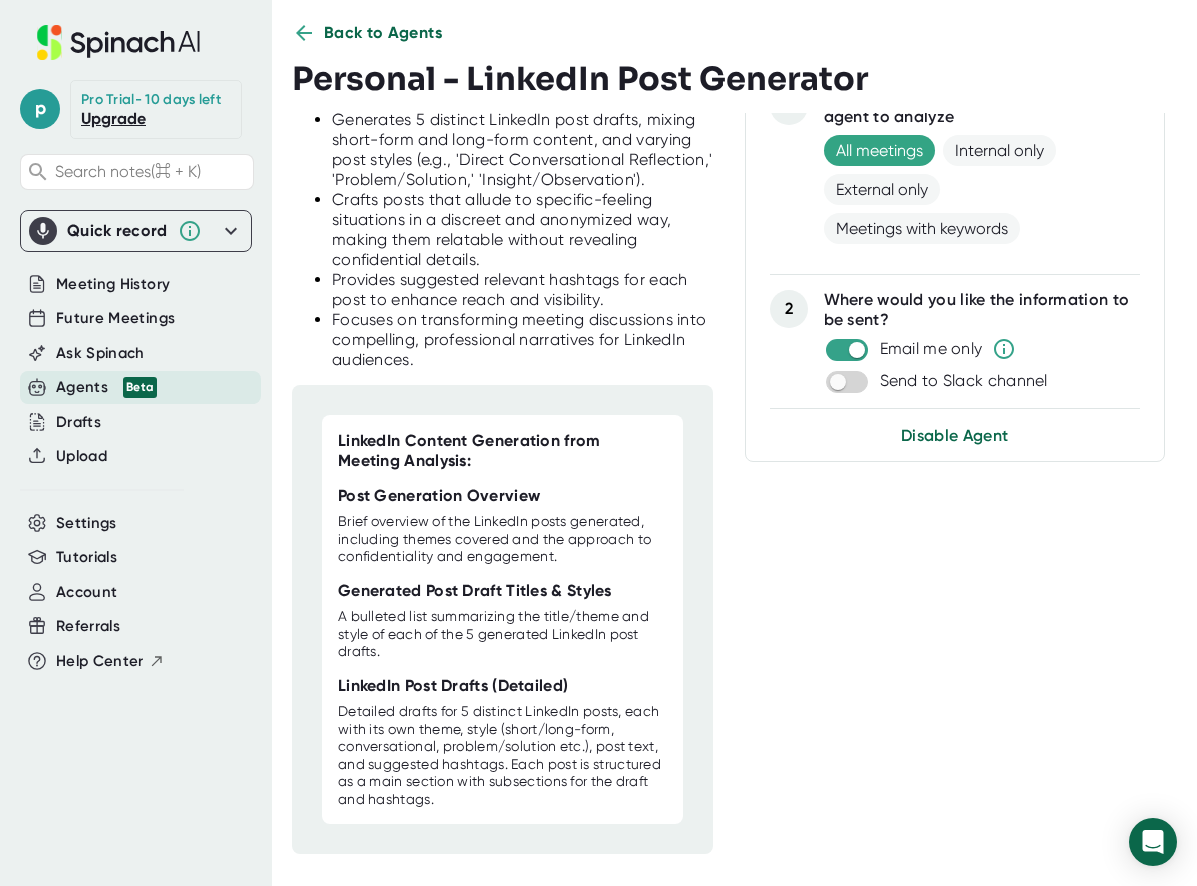 click on "Back to Agents" at bounding box center (383, 33) 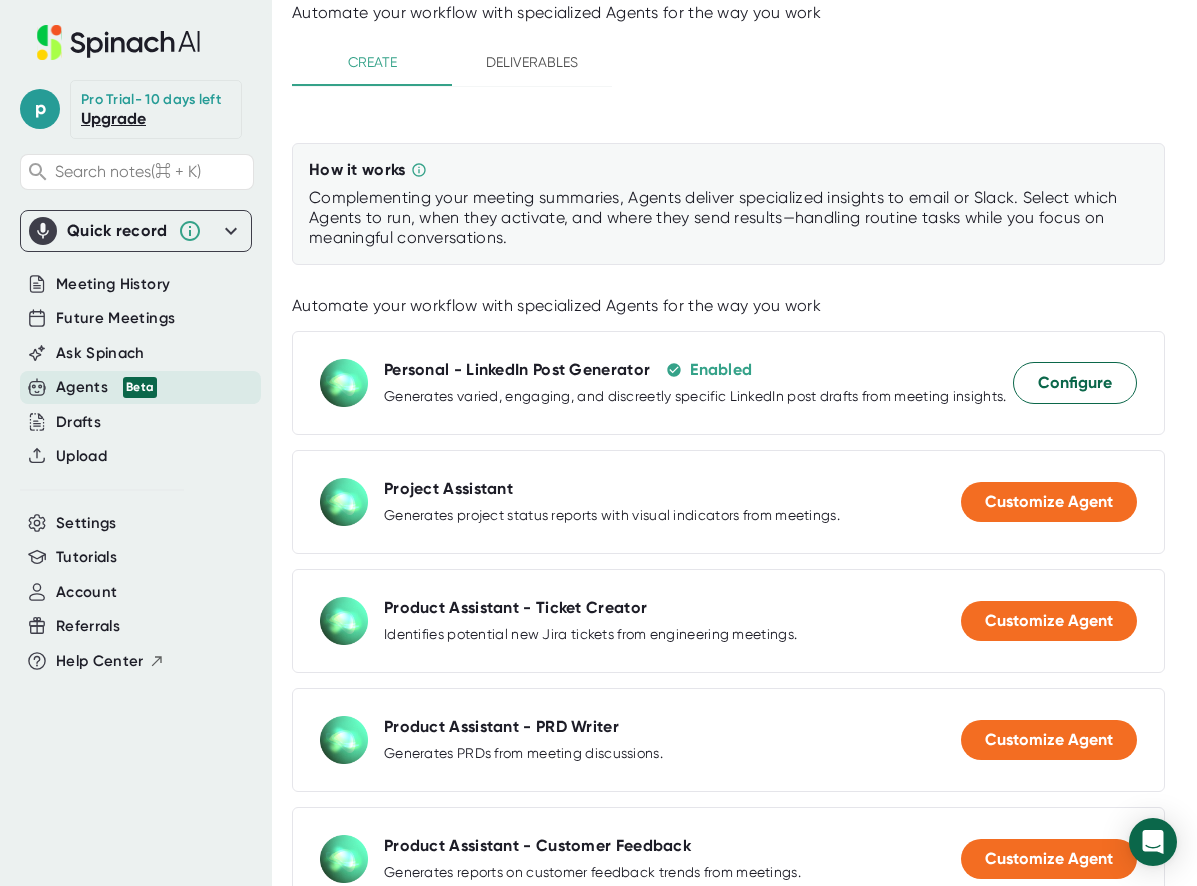 scroll, scrollTop: 0, scrollLeft: 0, axis: both 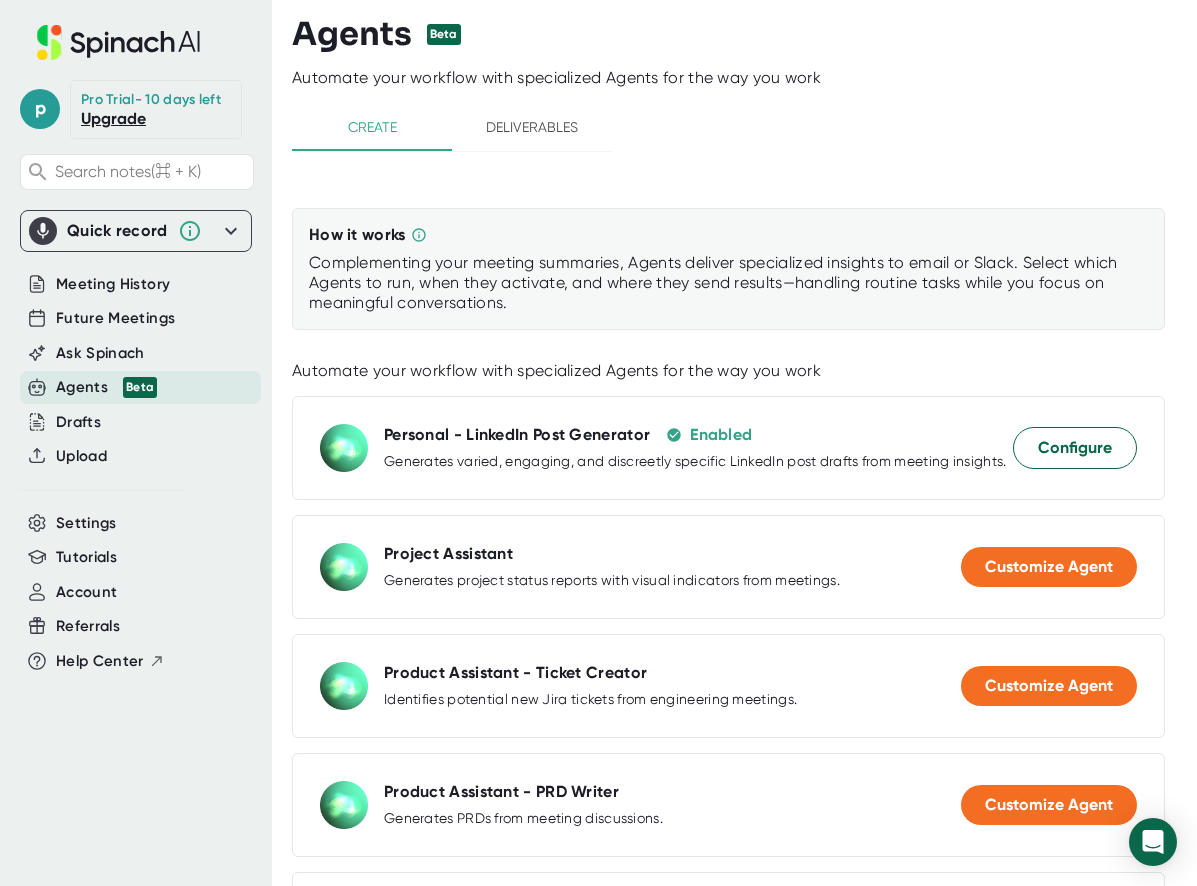 click on "Deliverables" at bounding box center (372, 127) 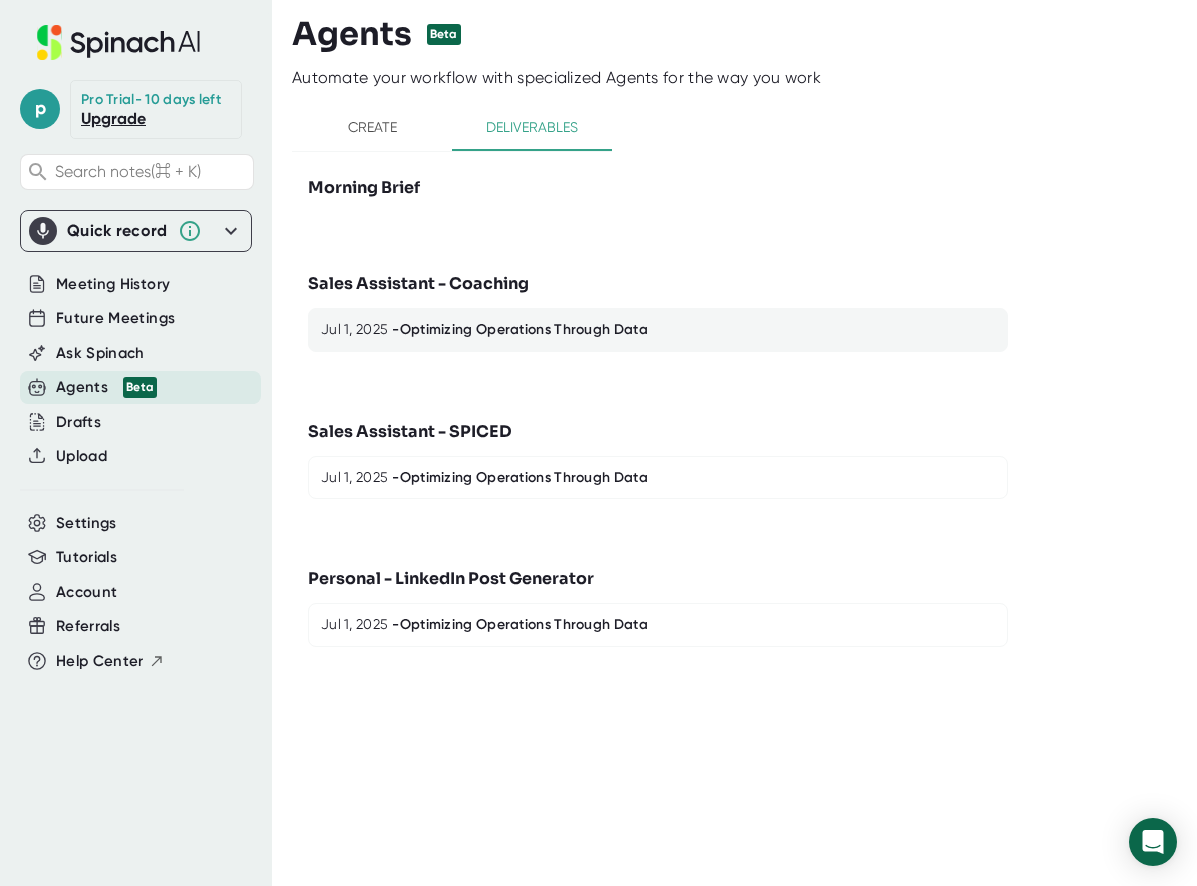 click on "-  Optimizing Operations Through Data" at bounding box center [520, 330] 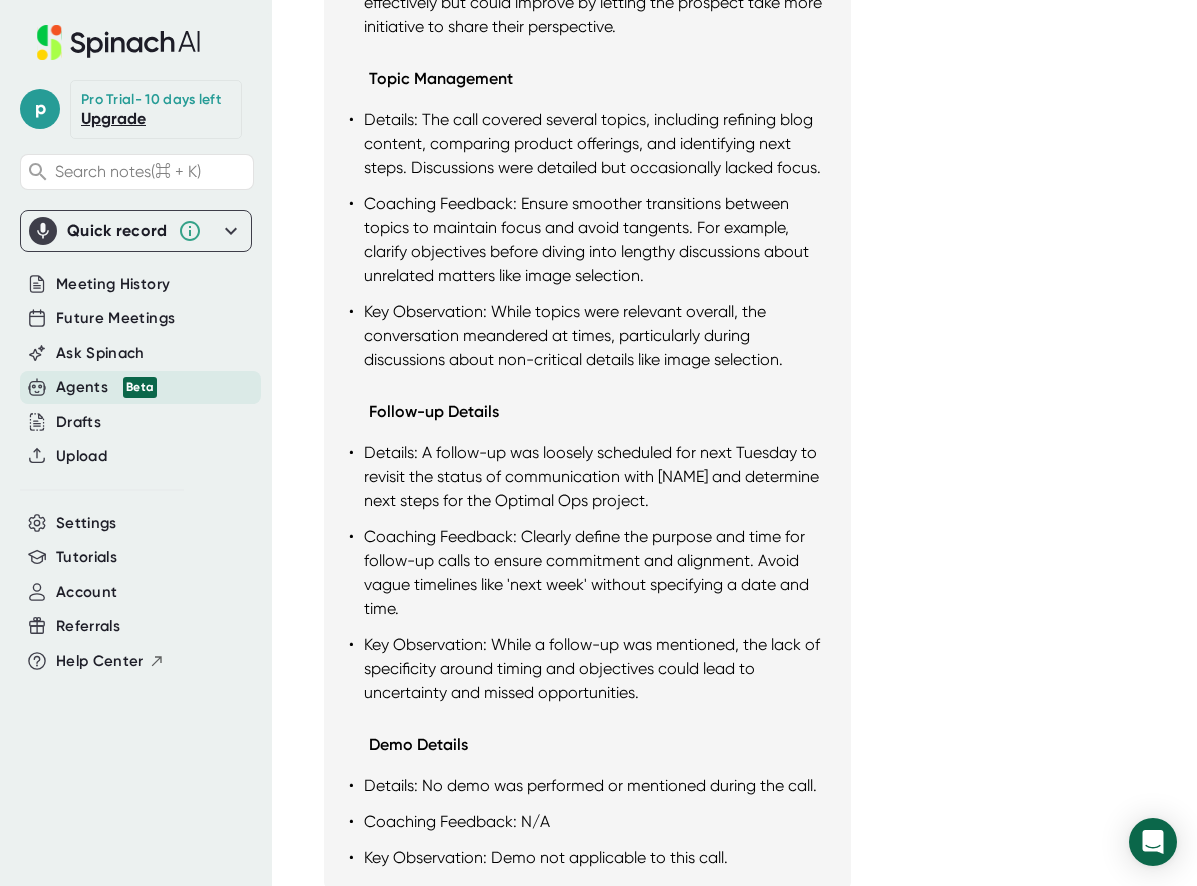 scroll, scrollTop: 1101, scrollLeft: 0, axis: vertical 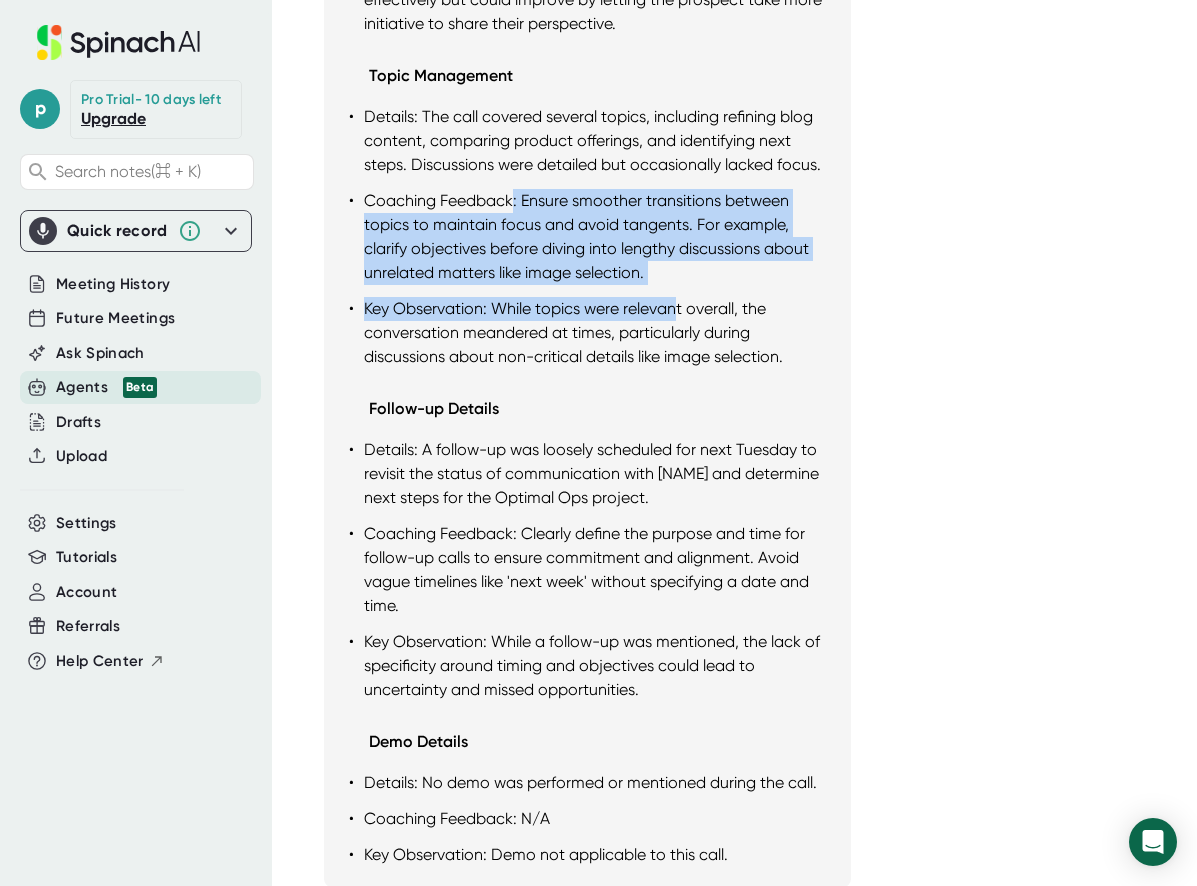 drag, startPoint x: 512, startPoint y: 200, endPoint x: 674, endPoint y: 302, distance: 191.43668 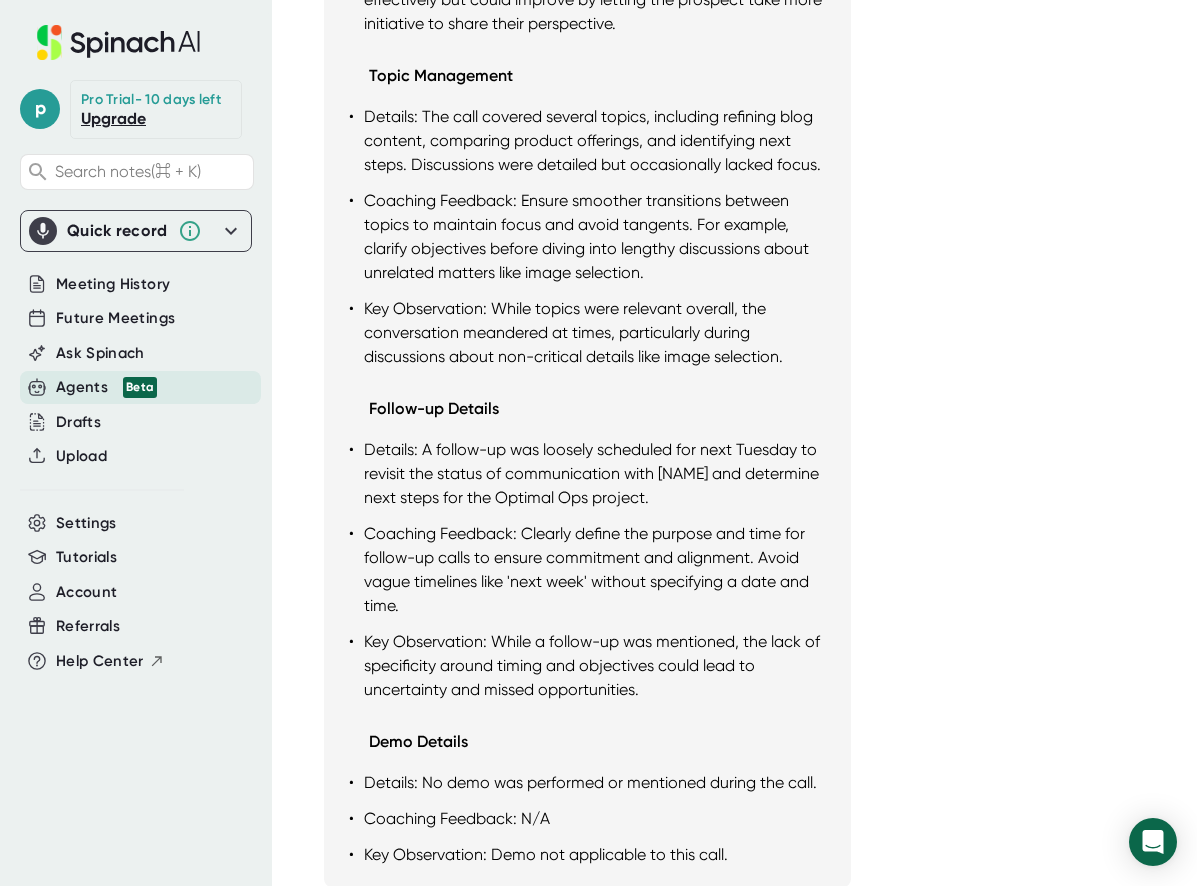 click on "Key Observation: While topics were relevant overall, the conversation meandered at times, particularly during discussions about non-critical details like image selection." at bounding box center (597, 0) 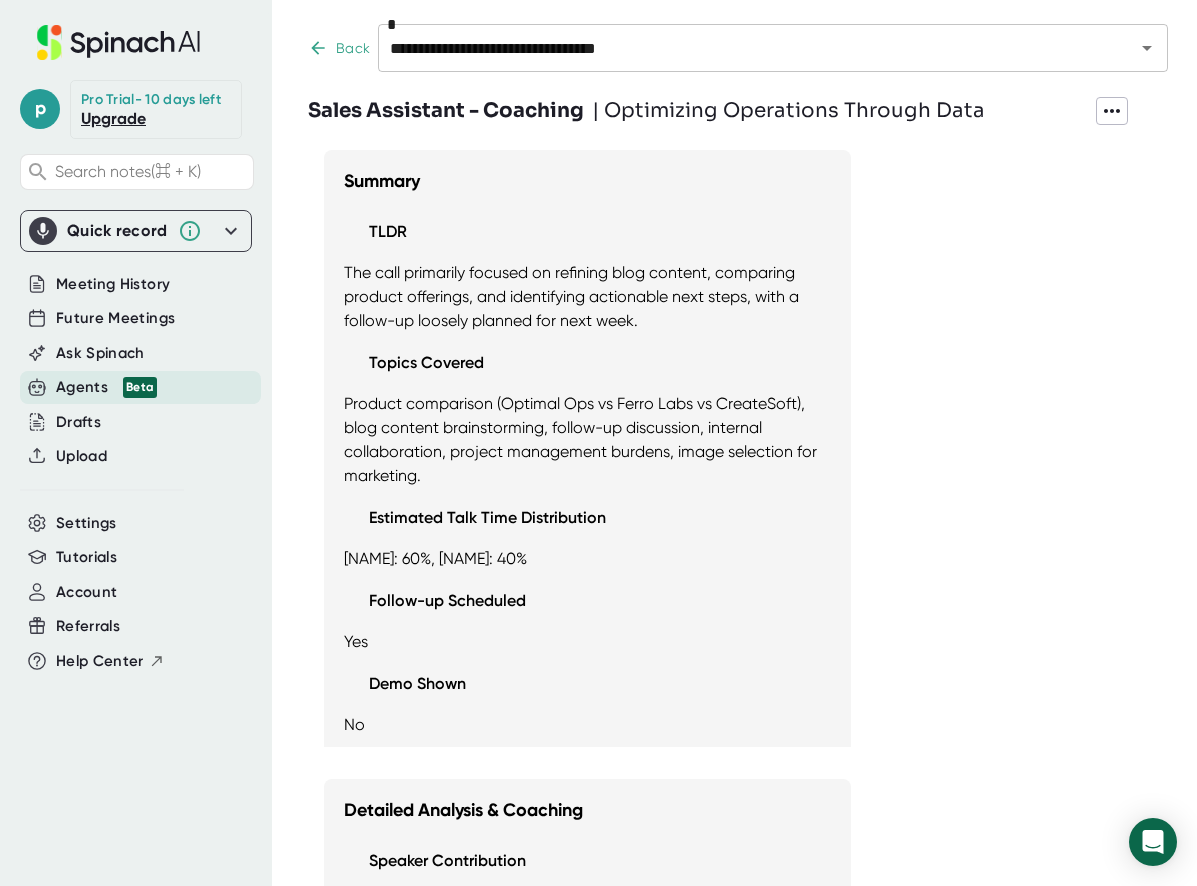 scroll, scrollTop: 0, scrollLeft: 0, axis: both 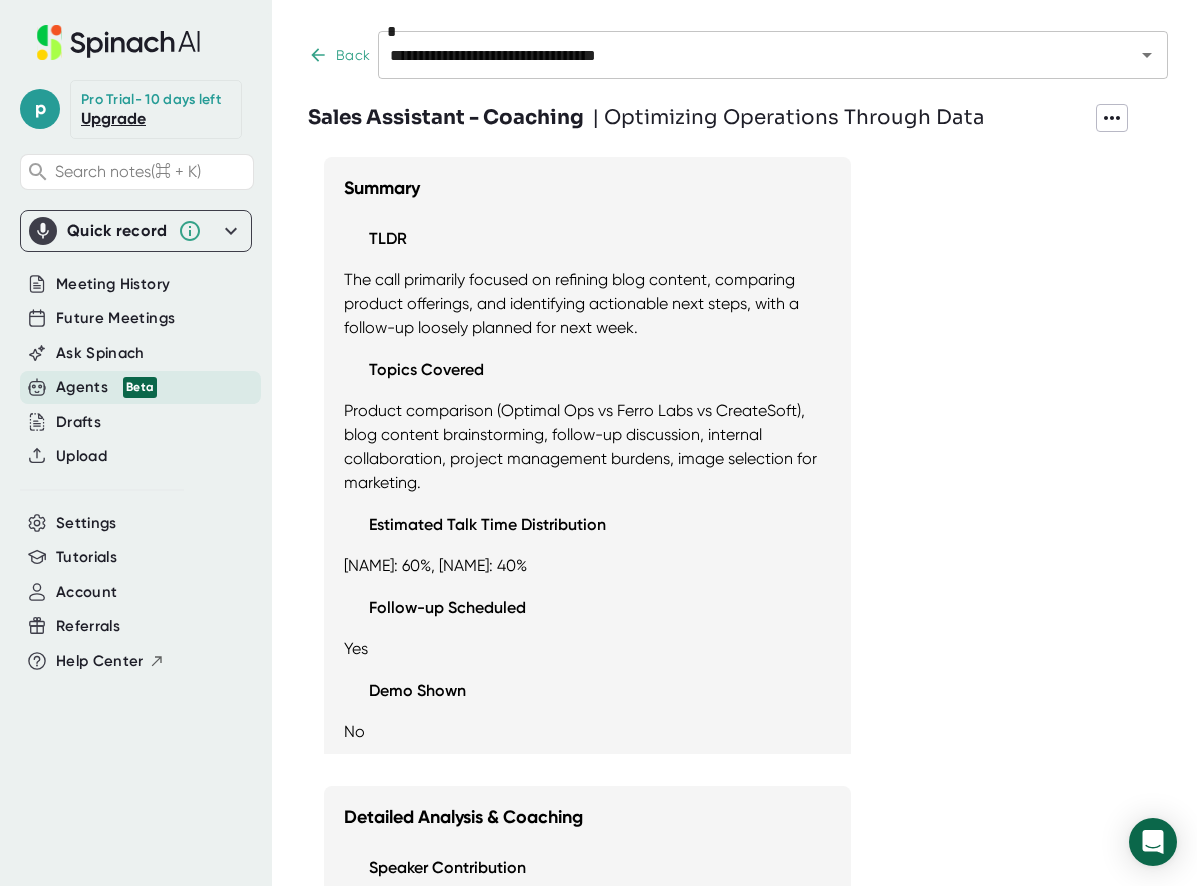 click at bounding box center (317, 54) 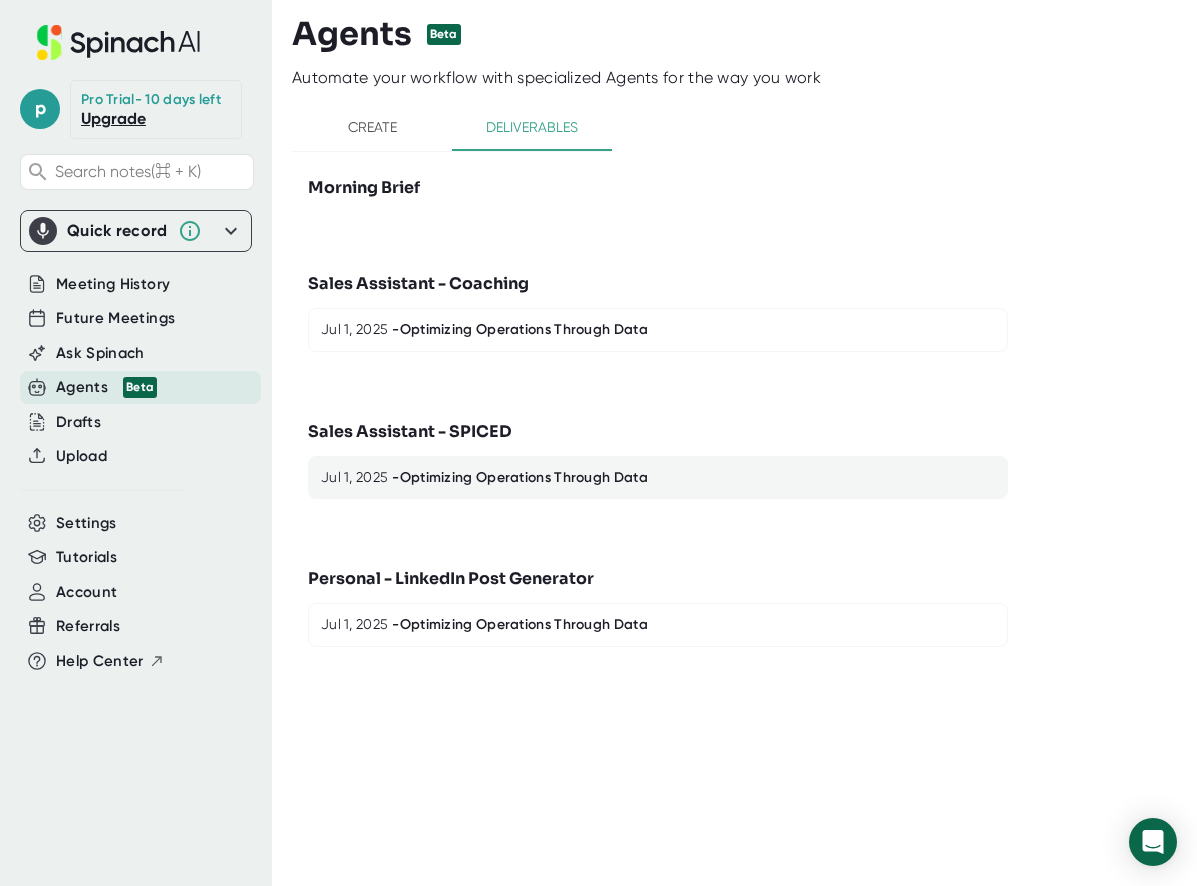 click on "-  Optimizing Operations Through Data" at bounding box center [520, 330] 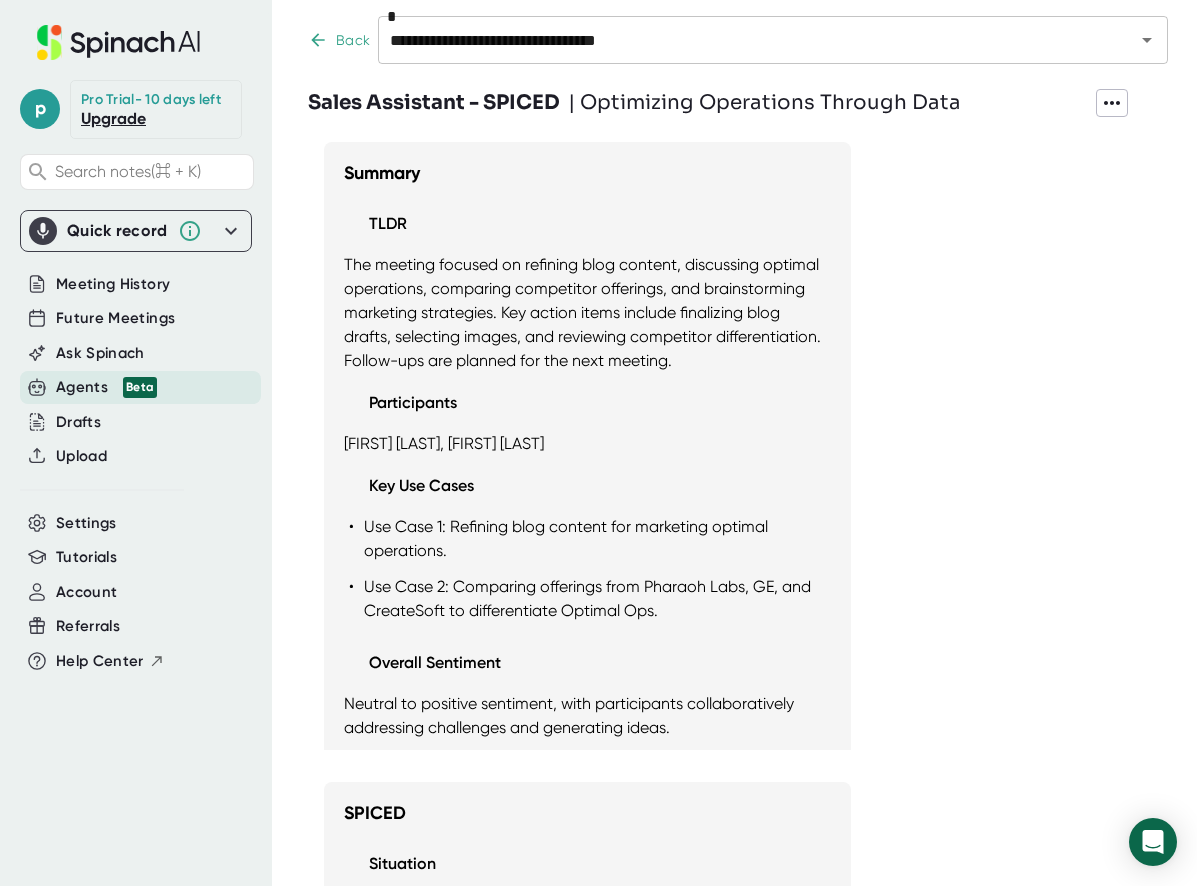 scroll, scrollTop: 43, scrollLeft: 0, axis: vertical 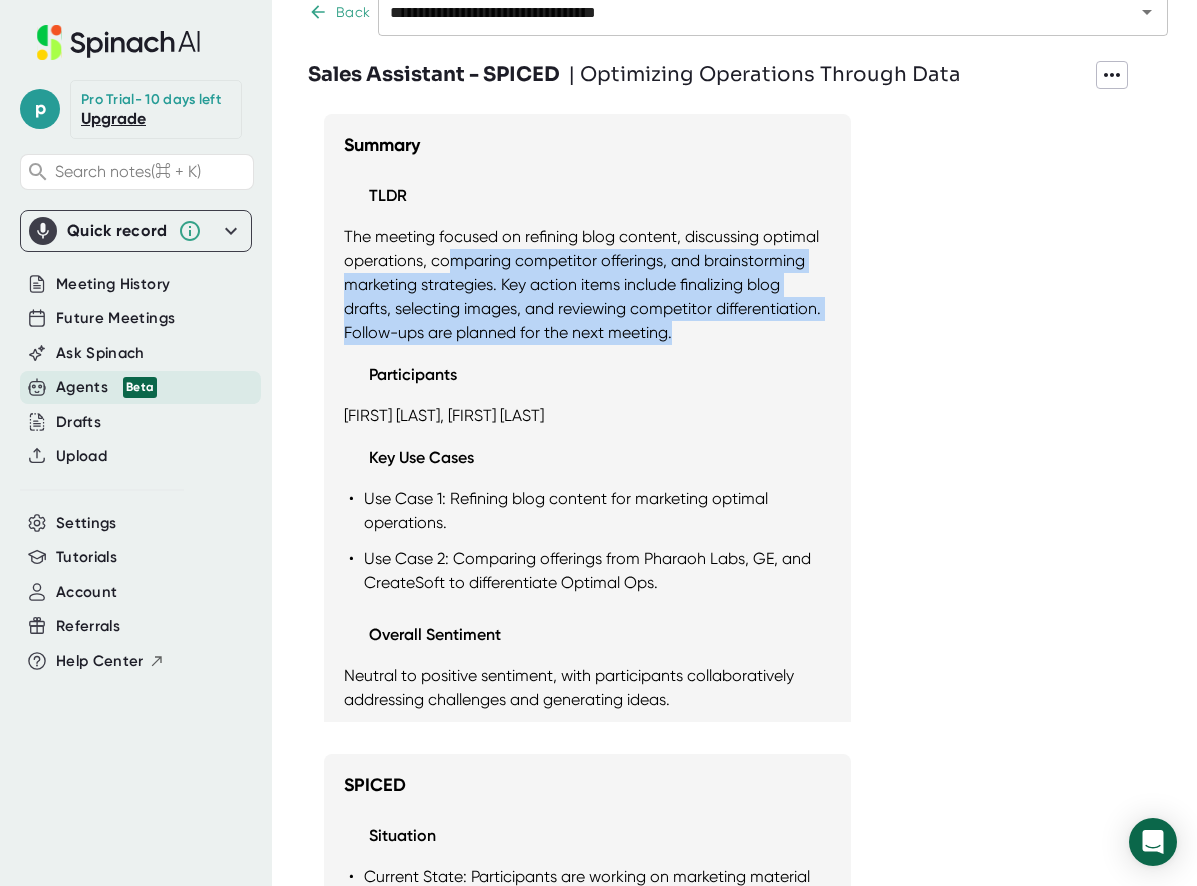 drag, startPoint x: 452, startPoint y: 256, endPoint x: 728, endPoint y: 354, distance: 292.88223 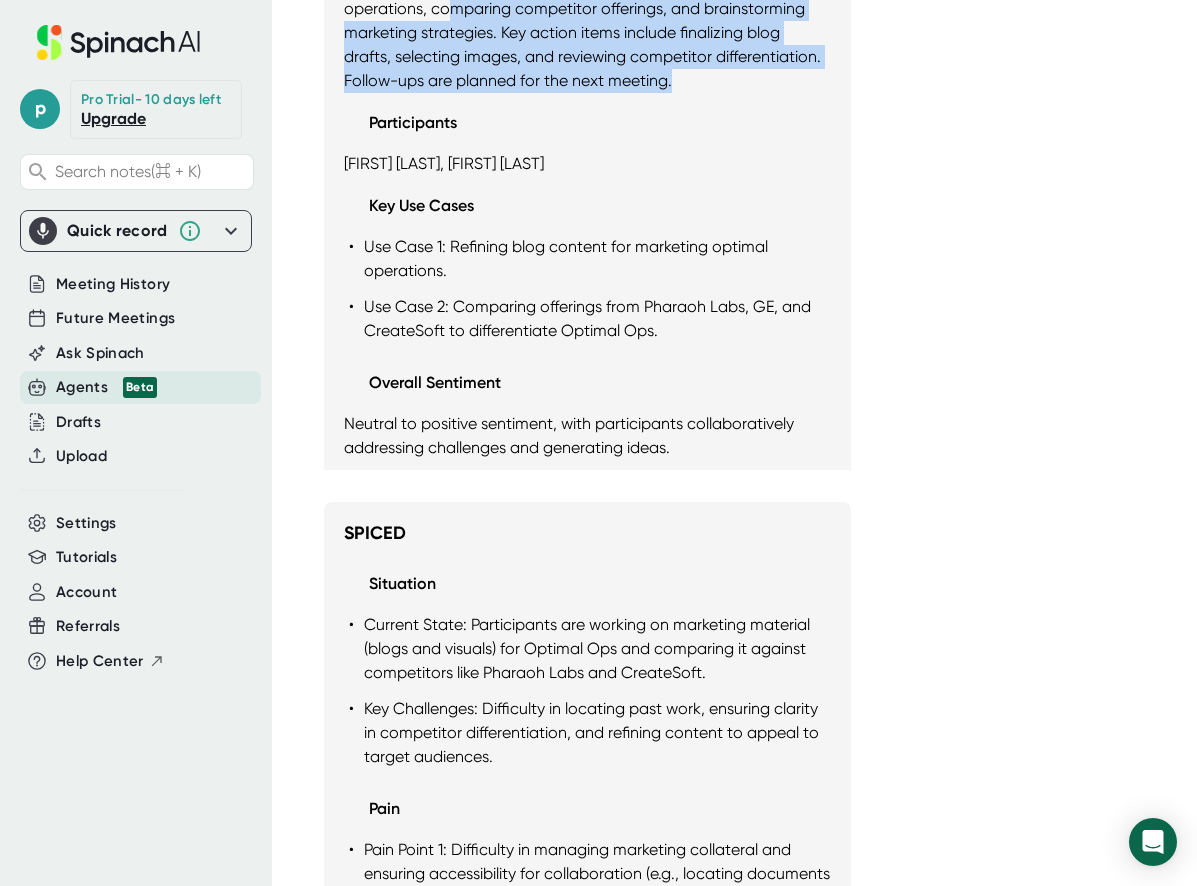 scroll, scrollTop: 0, scrollLeft: 0, axis: both 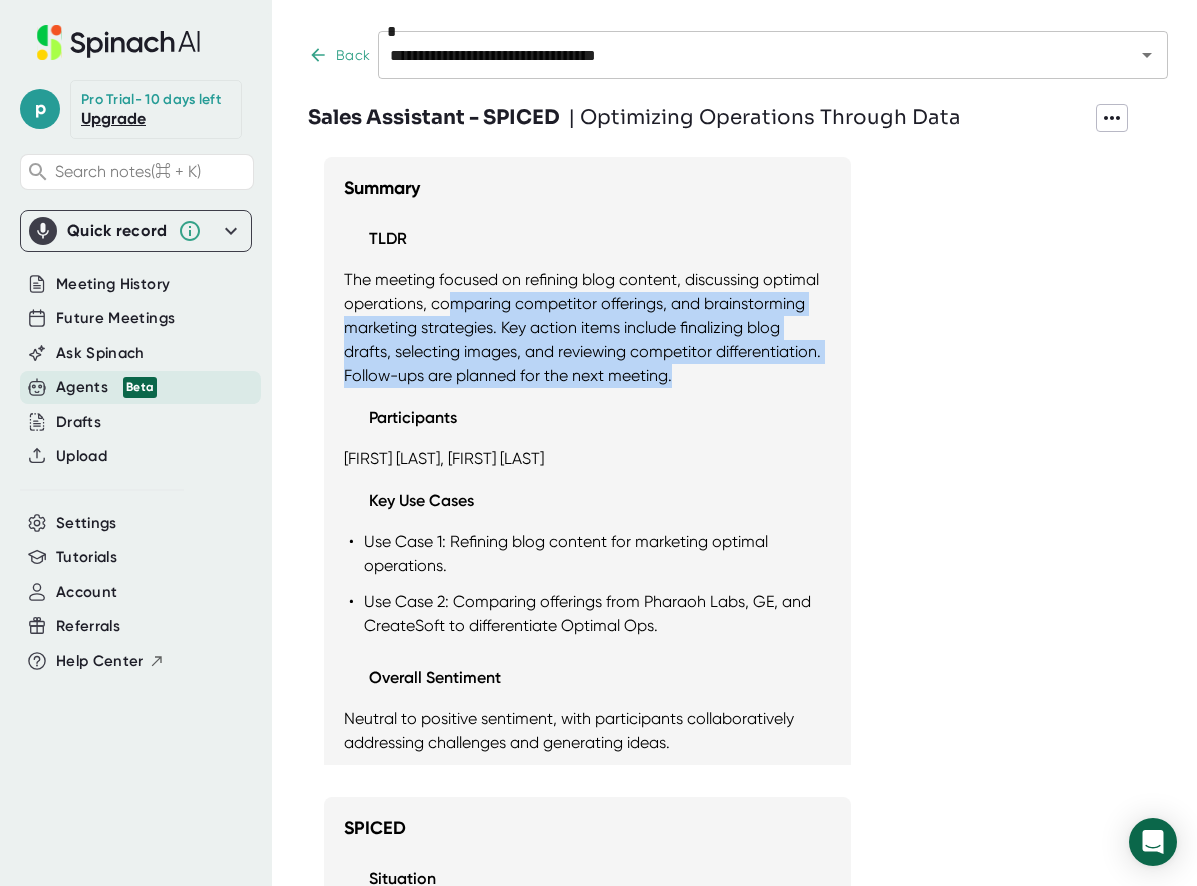click on "Back" at bounding box center [339, 55] 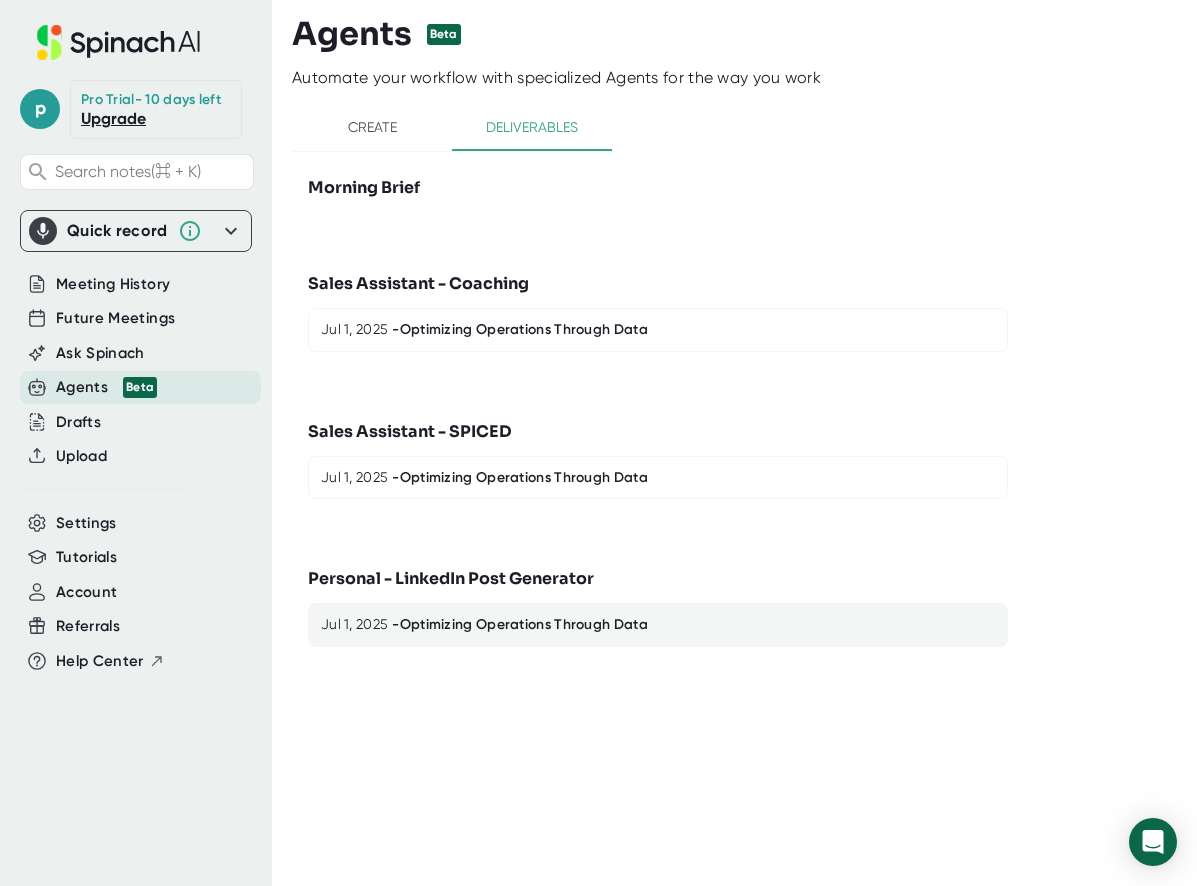 click on "-  Optimizing Operations Through Data" at bounding box center [520, 330] 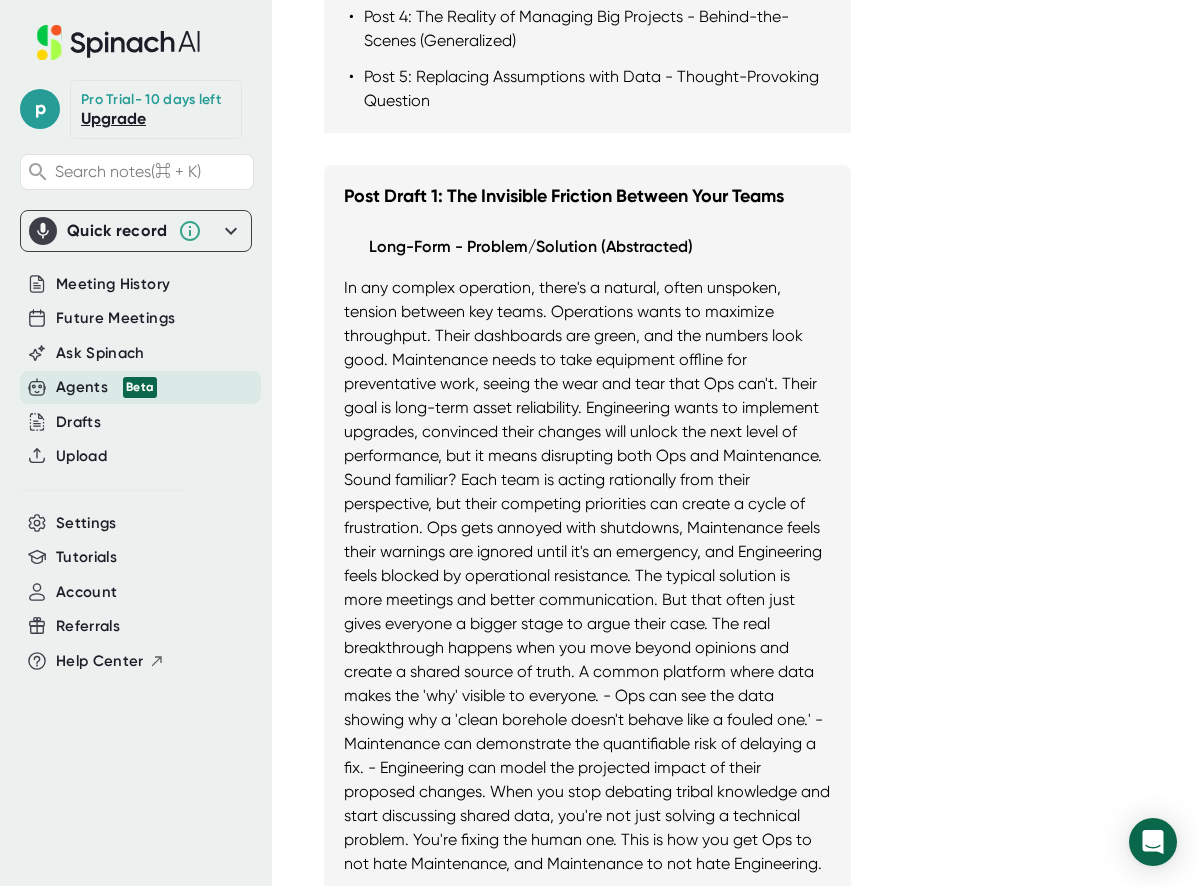 scroll, scrollTop: 623, scrollLeft: 0, axis: vertical 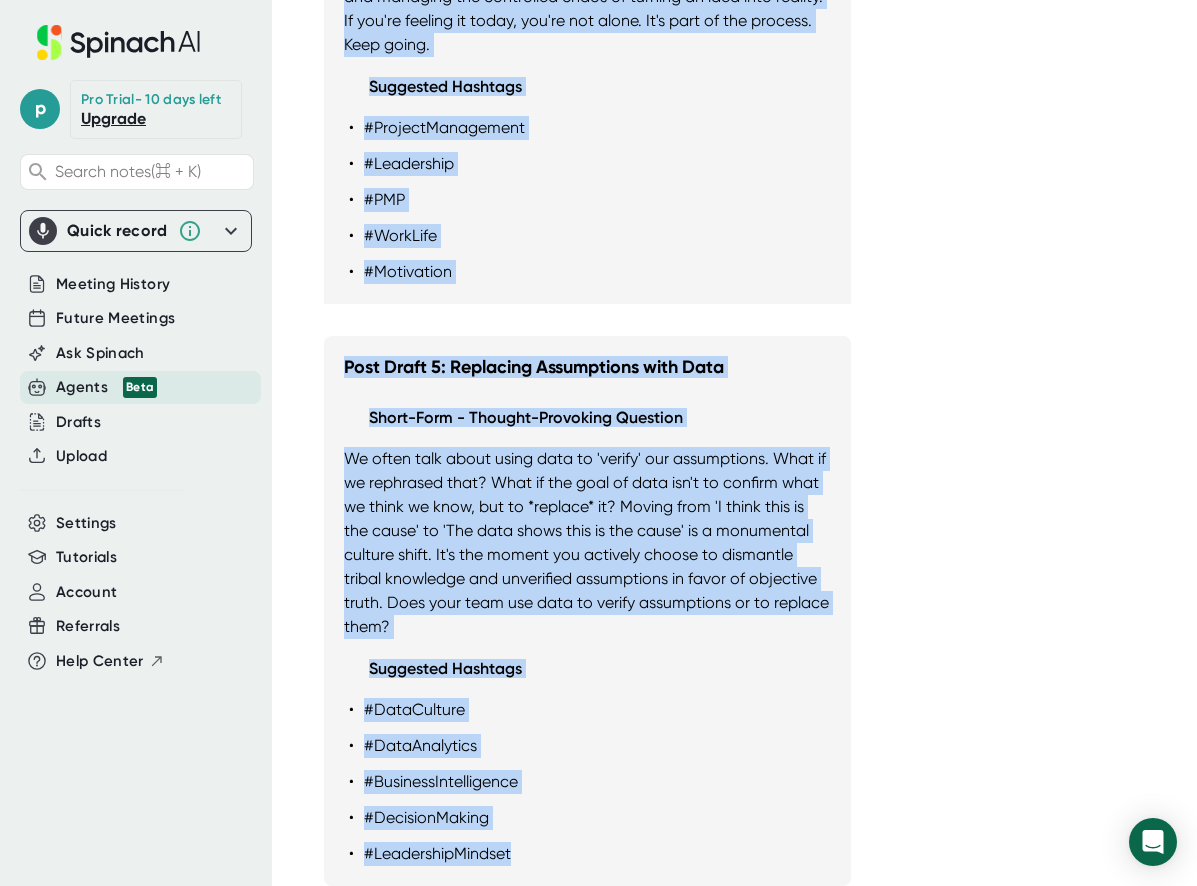 drag, startPoint x: 345, startPoint y: 191, endPoint x: 775, endPoint y: 864, distance: 798.64197 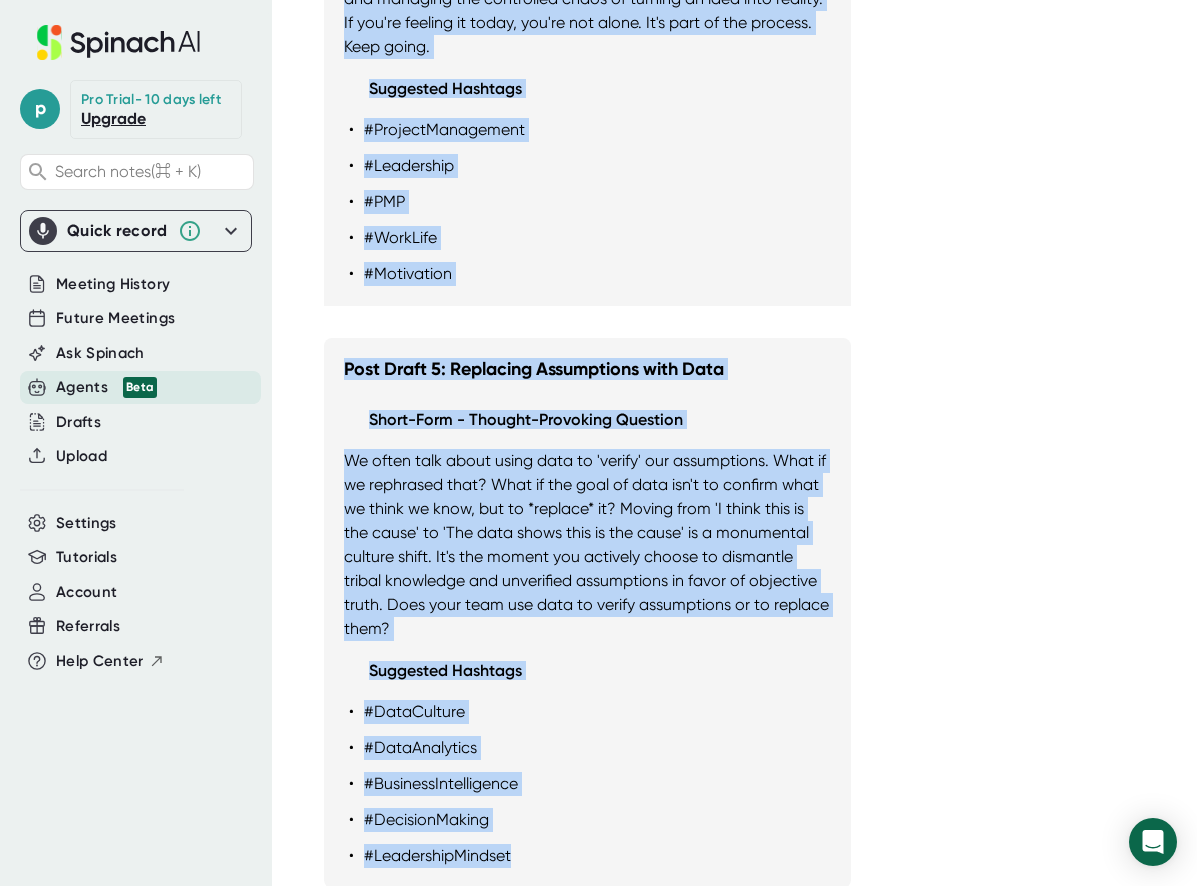 scroll, scrollTop: 3592, scrollLeft: 0, axis: vertical 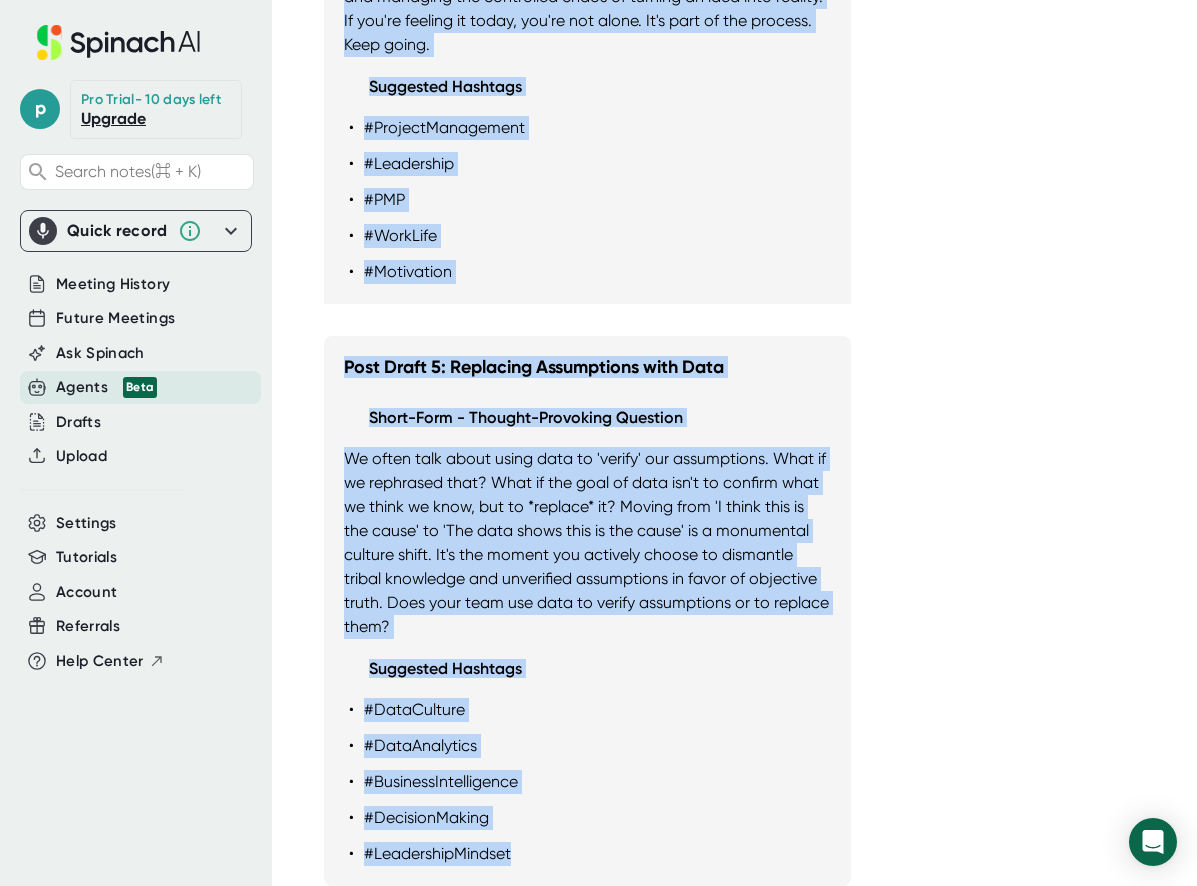 copy on "Post Draft 1: The Invisible Friction Between Your Teams Long-Form - Problem/Solution (Abstracted) In any complex operation, there's a natural, often unspoken, tension between key teams.
Operations wants to maximize throughput. Their dashboards are green, and the numbers look good.
Maintenance needs to take equipment offline for preventative work, seeing the wear and tear that Ops can't. Their goal is long-term asset reliability.
Engineering wants to implement upgrades, convinced their changes will unlock the next level of performance, but it means disrupting both Ops and Maintenance.
Sound familiar?
Each team is acting rationally from their perspective, but their competing priorities can create a cycle of frustration. Ops gets annoyed with shutdowns, Maintenance feels their warnings are ignored until it's an emergency, and Engineering feels blocked by operational resistance.
The typical solution is more meetings and better communication. But that often just gives everyone a bigger stage to argue their cas..." 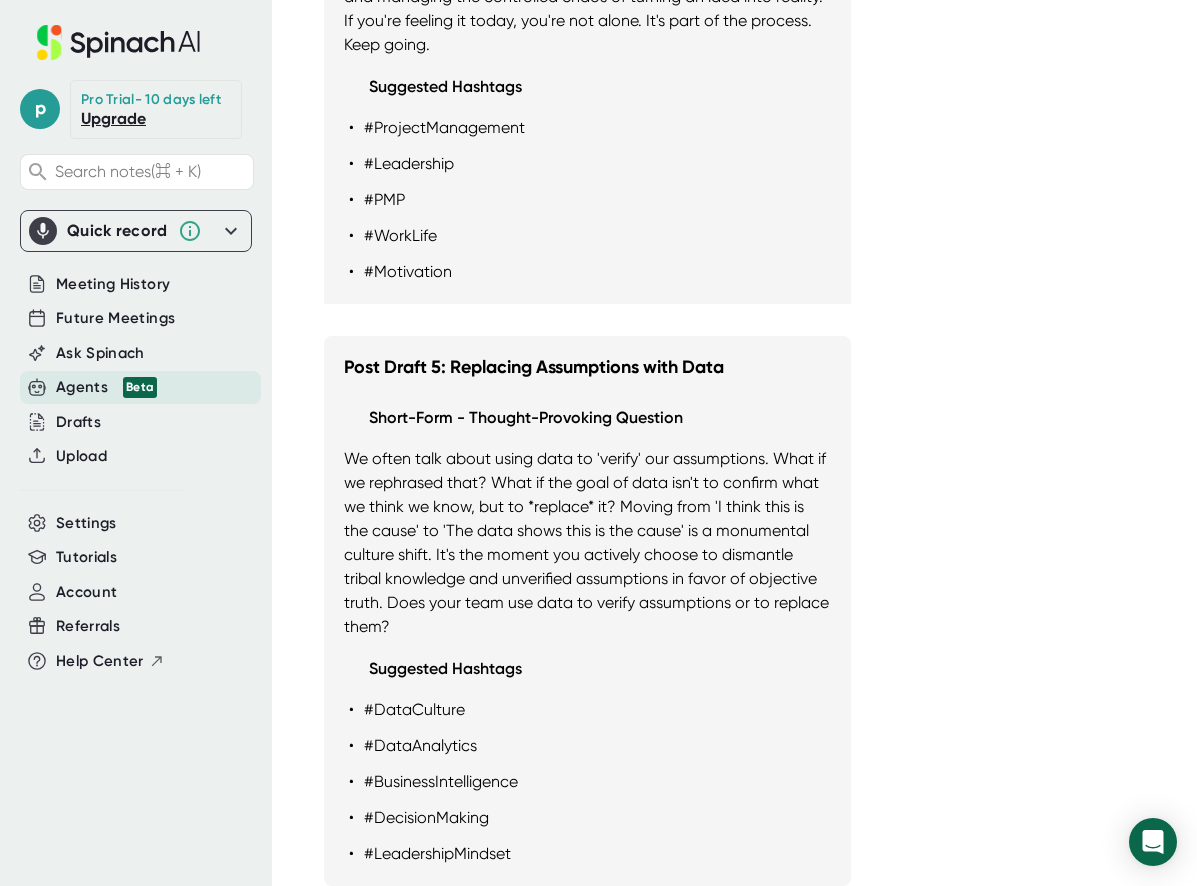 click on "#ProjectManagement #Leadership #PMP #WorkLife #Motivation" at bounding box center (587, 205) 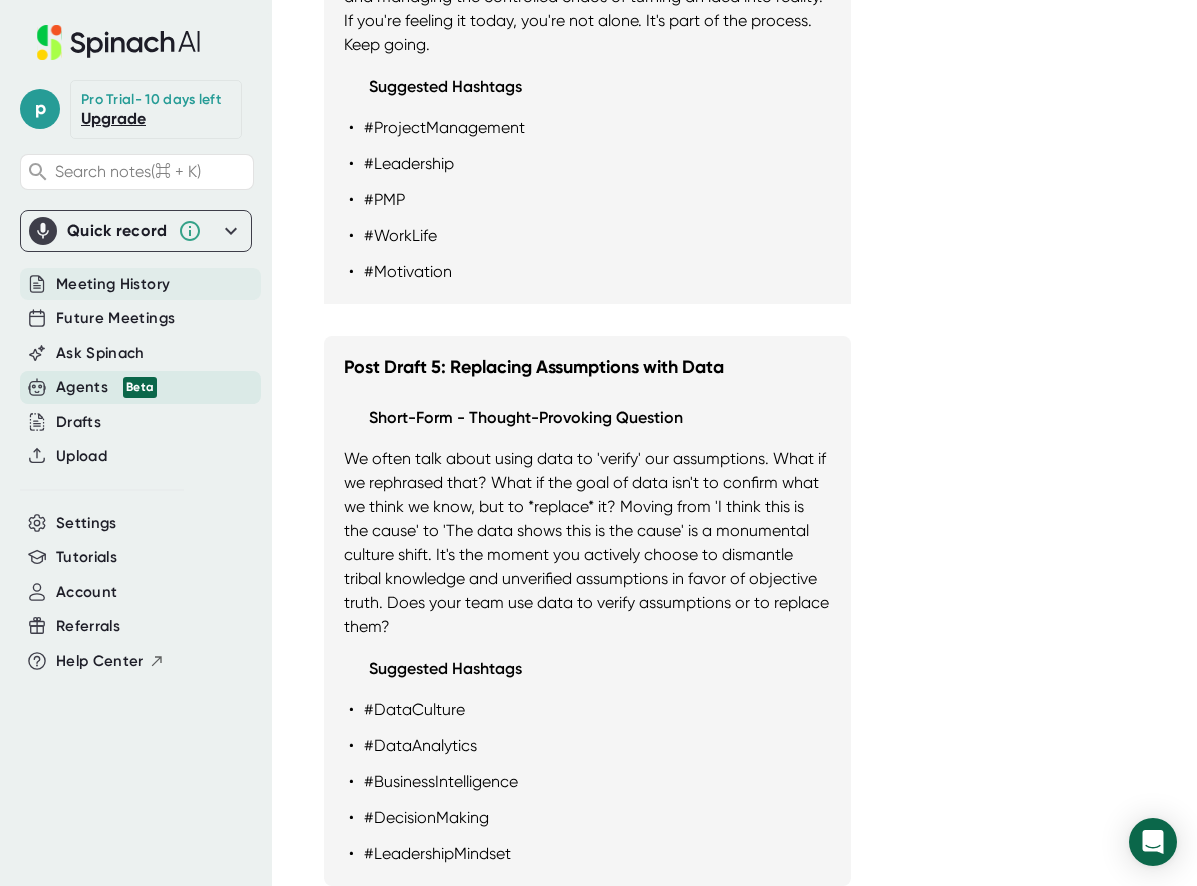 click on "Meeting History" at bounding box center (113, 284) 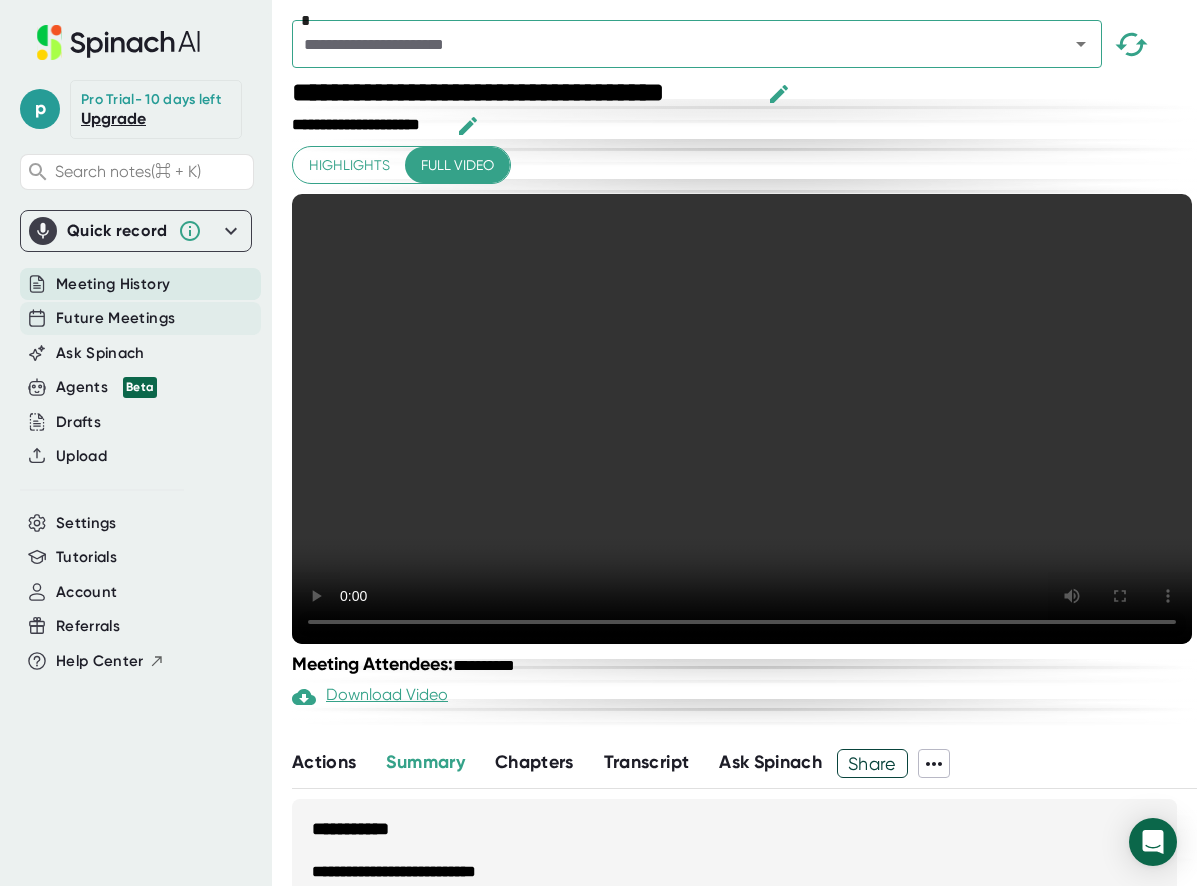 click on "Future Meetings" at bounding box center (113, 284) 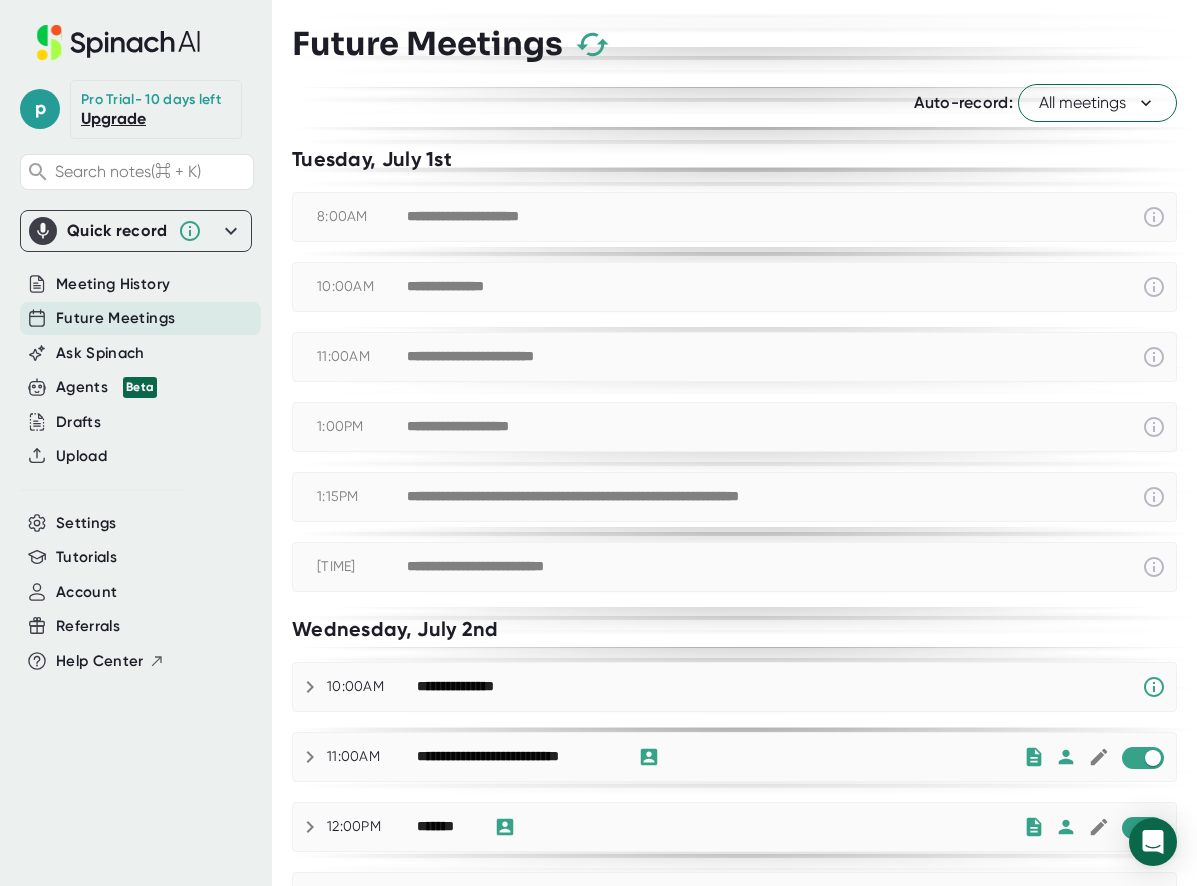 scroll, scrollTop: 200, scrollLeft: 0, axis: vertical 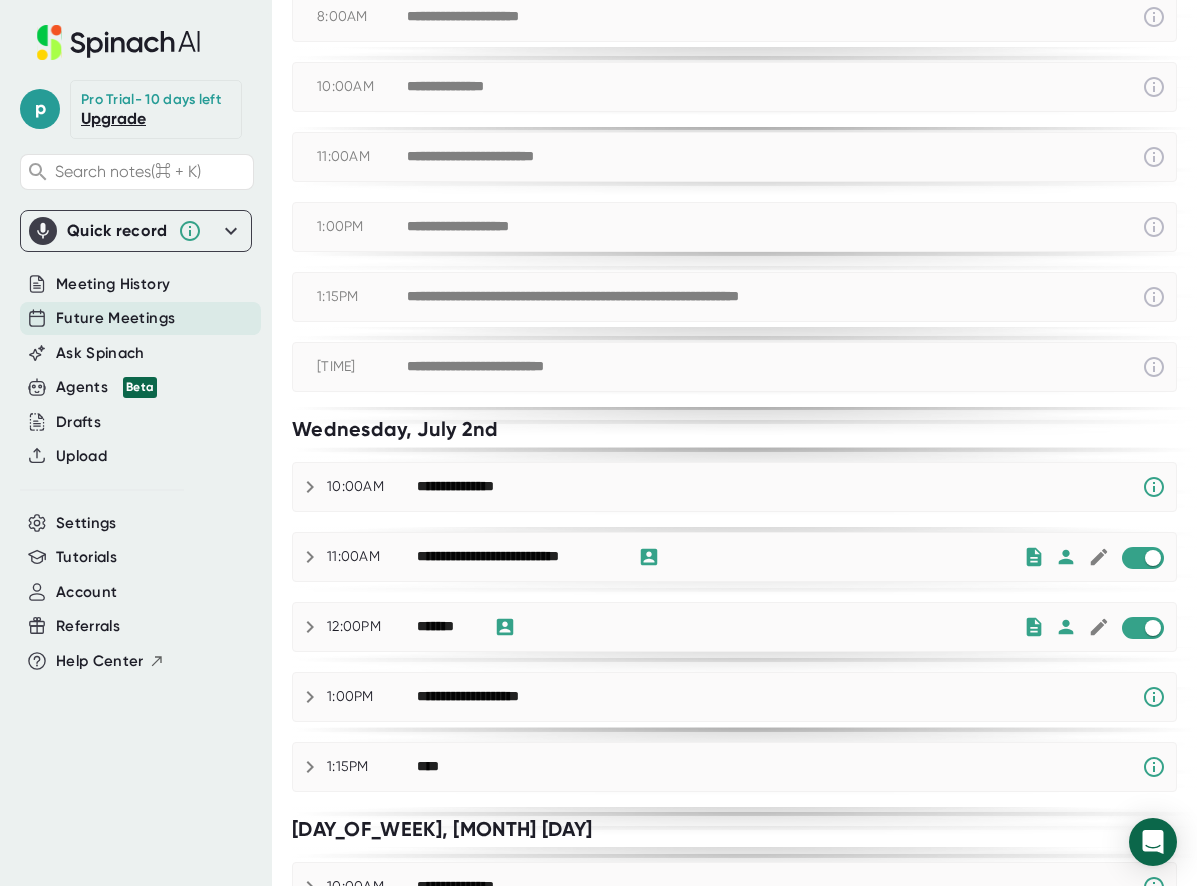 click on "Quick record" at bounding box center (117, 231) 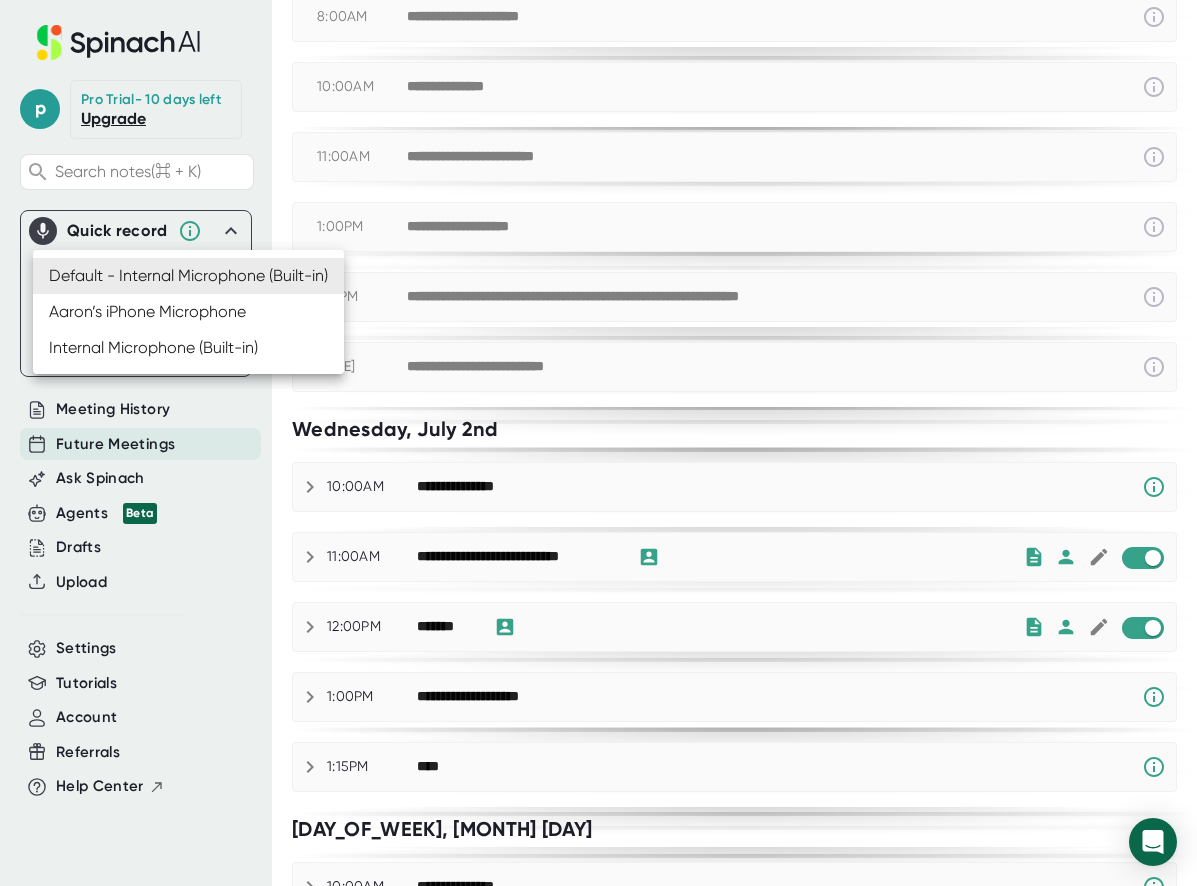 click on "**********" at bounding box center [598, 443] 